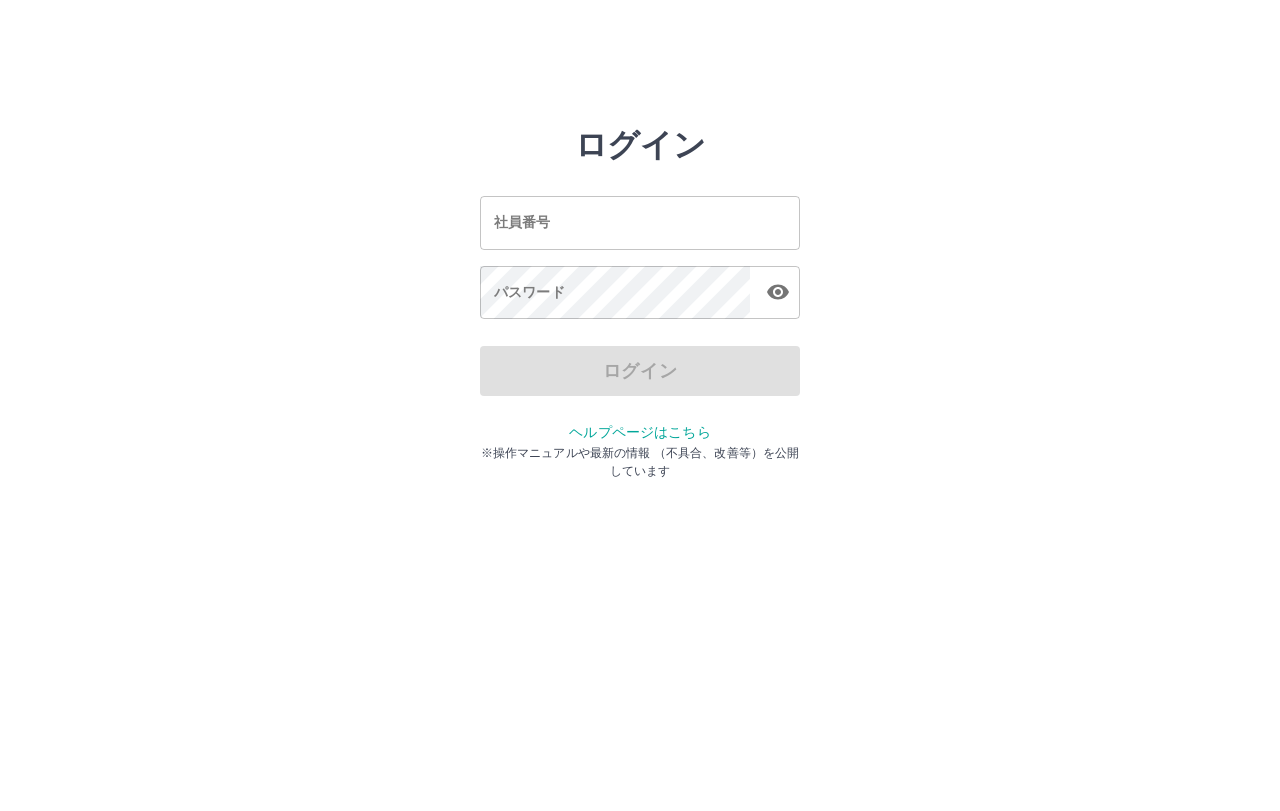 scroll, scrollTop: 0, scrollLeft: 0, axis: both 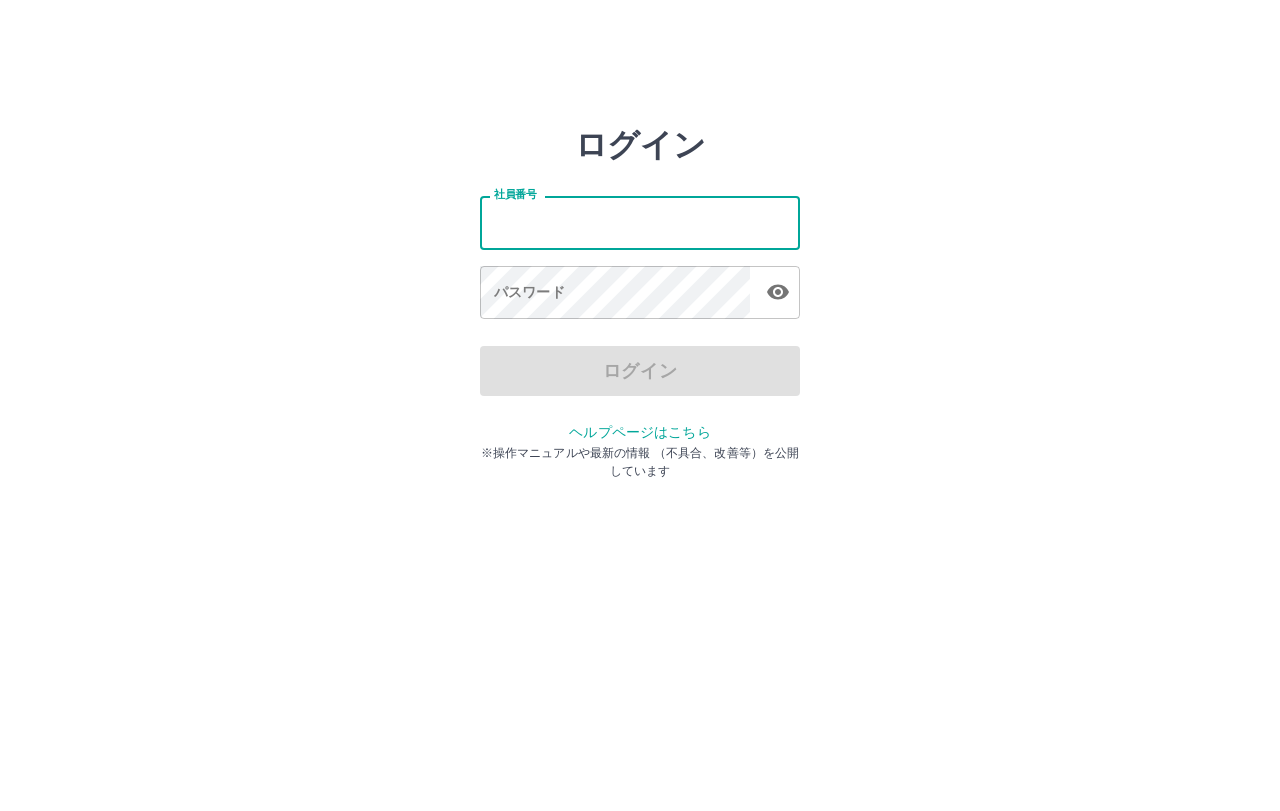 type on "*******" 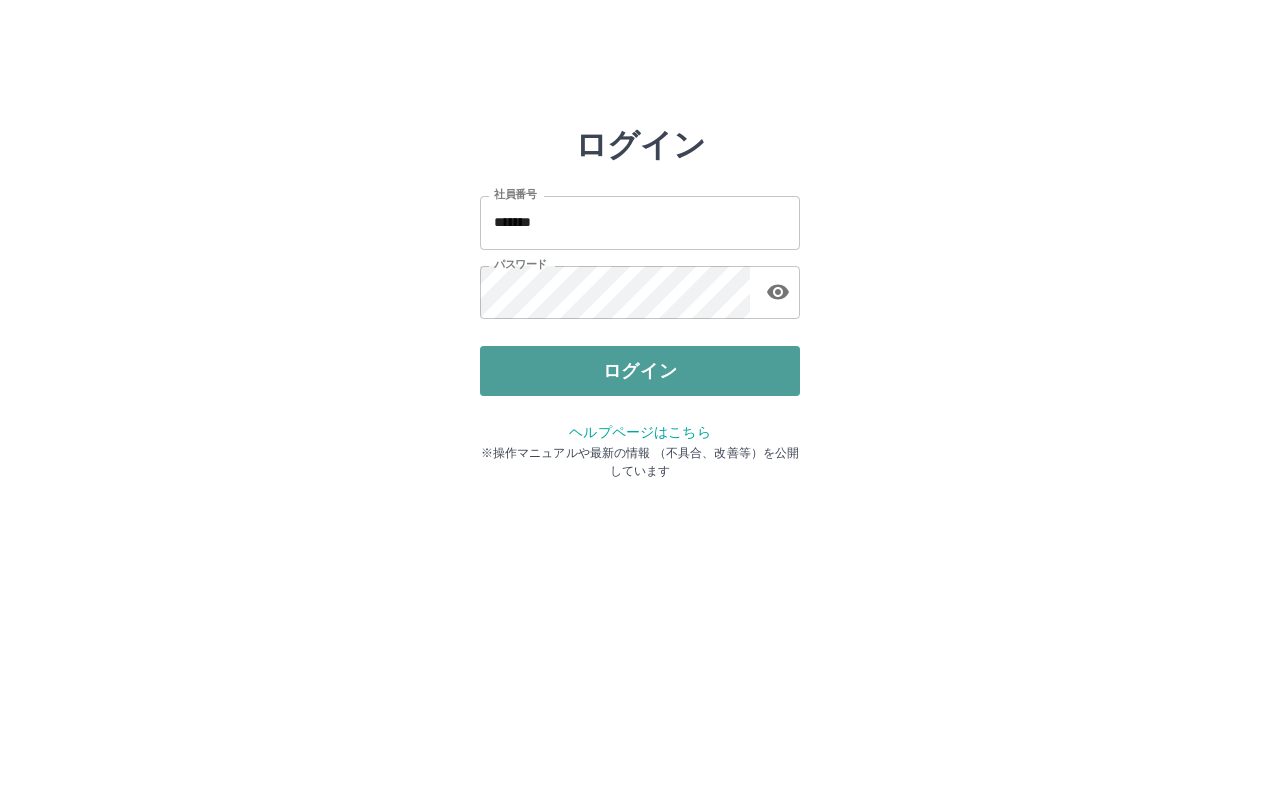 click on "ログイン" at bounding box center [640, 371] 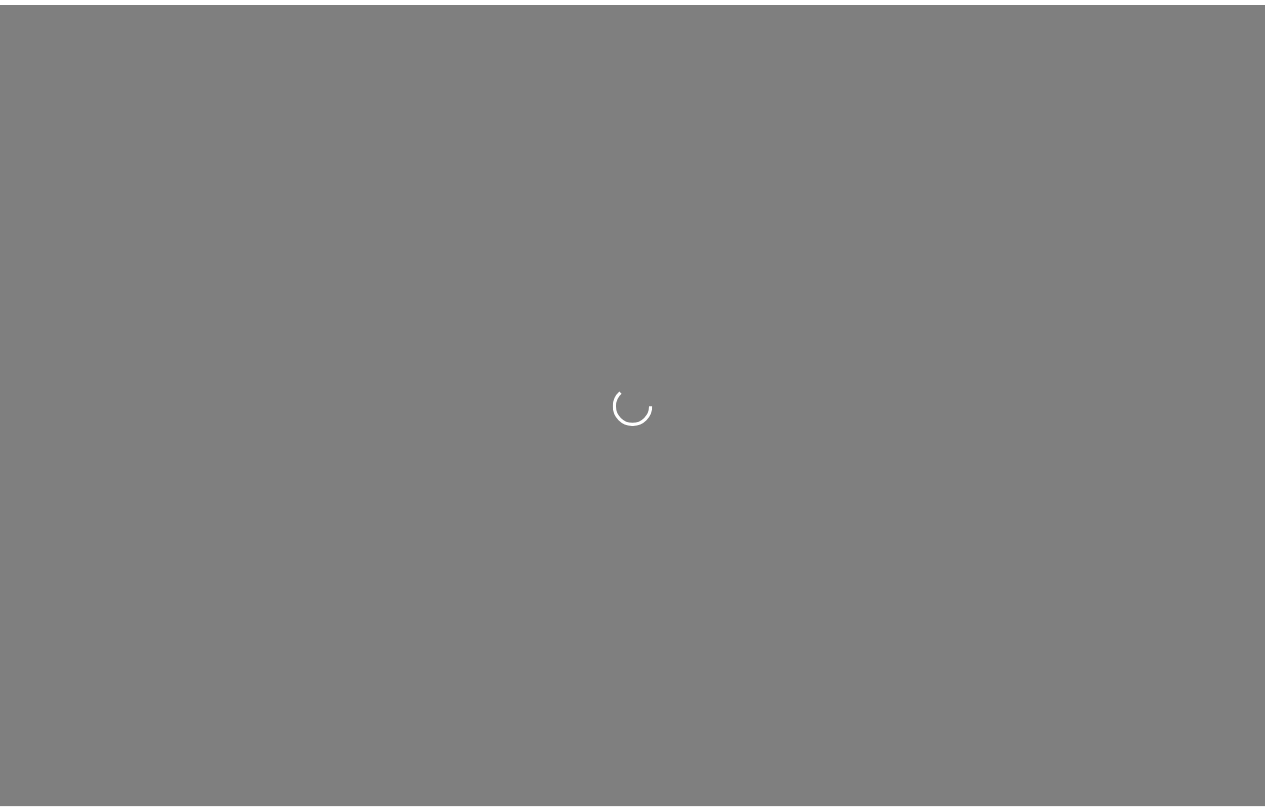 scroll, scrollTop: 0, scrollLeft: 0, axis: both 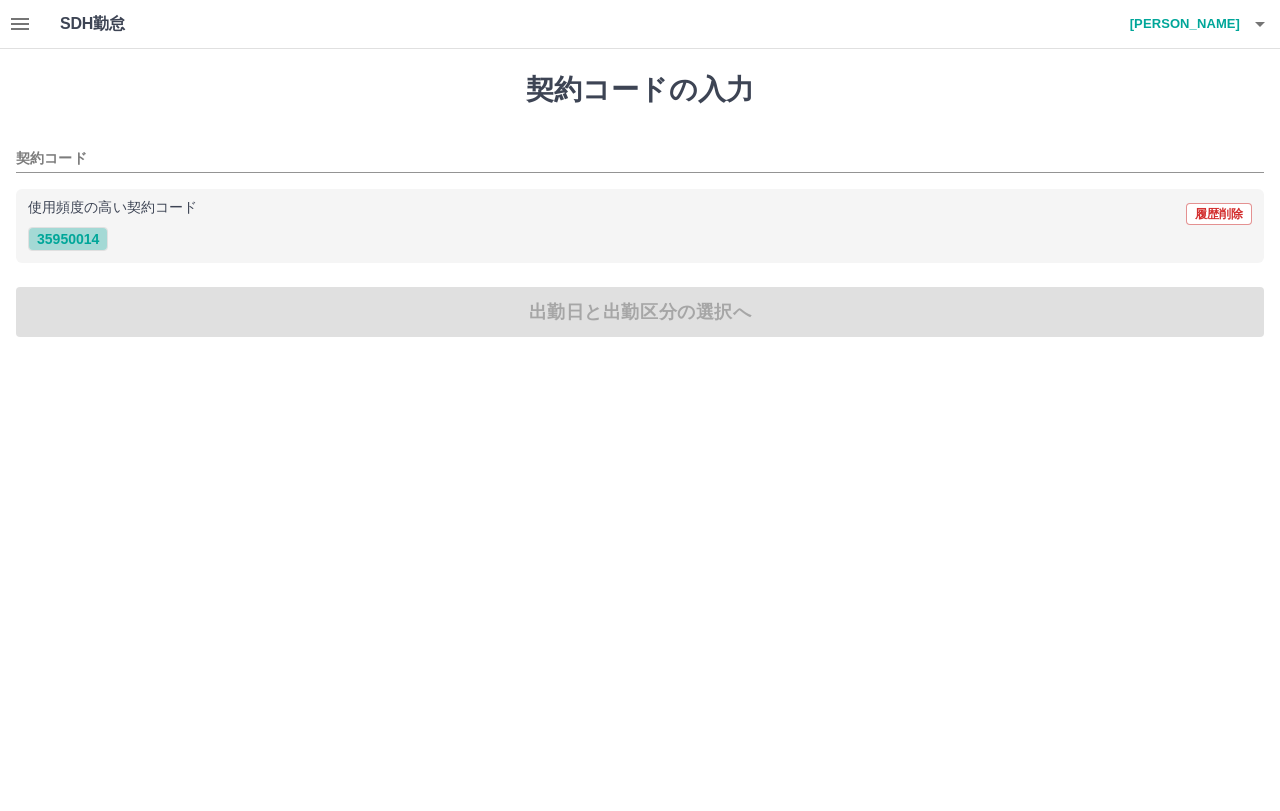 click on "35950014" at bounding box center [68, 239] 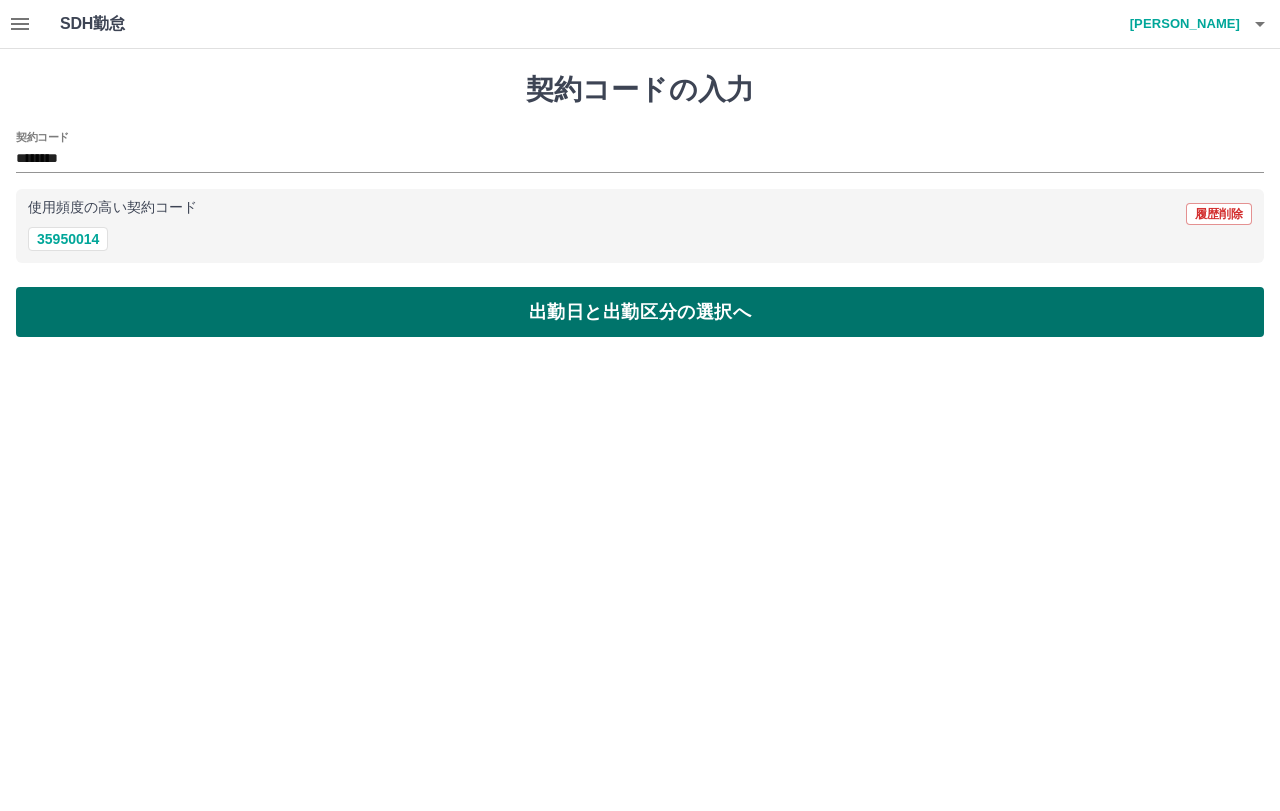 click on "出勤日と出勤区分の選択へ" at bounding box center [640, 312] 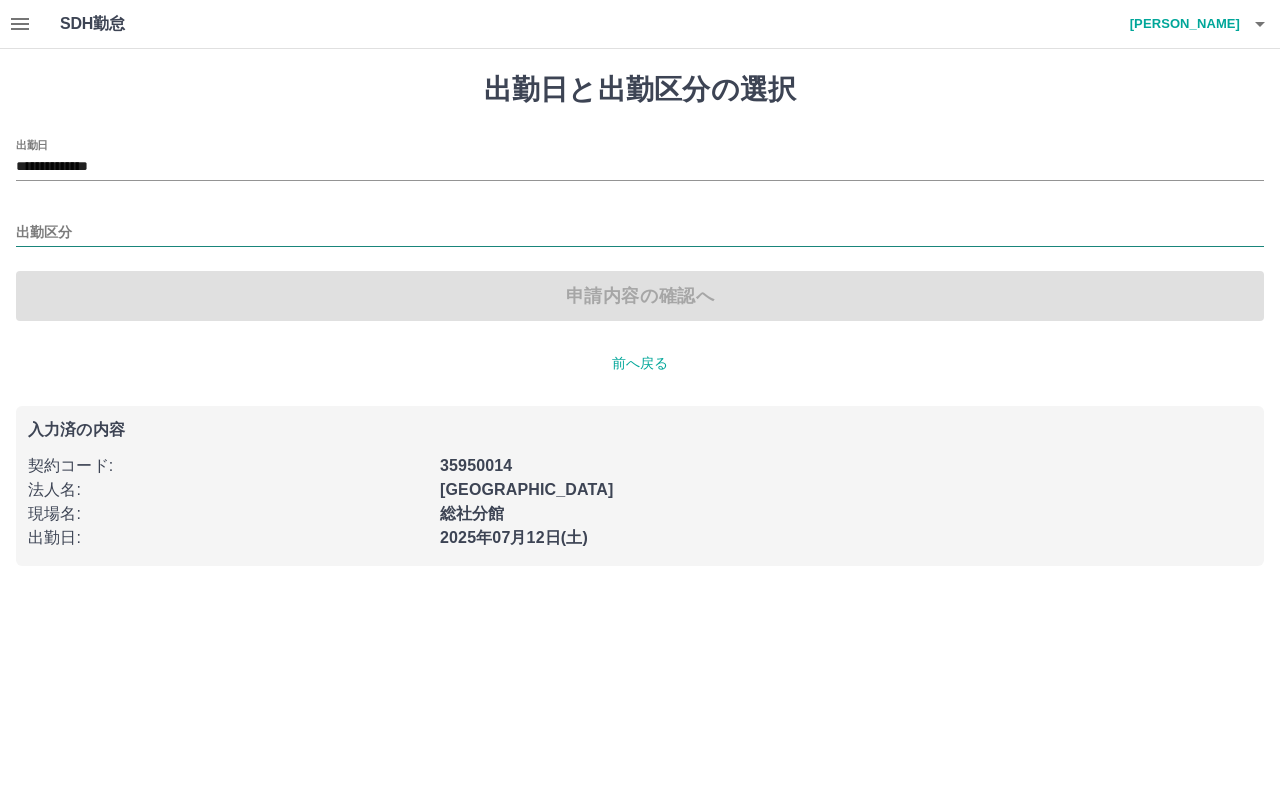 click on "出勤区分" at bounding box center (640, 233) 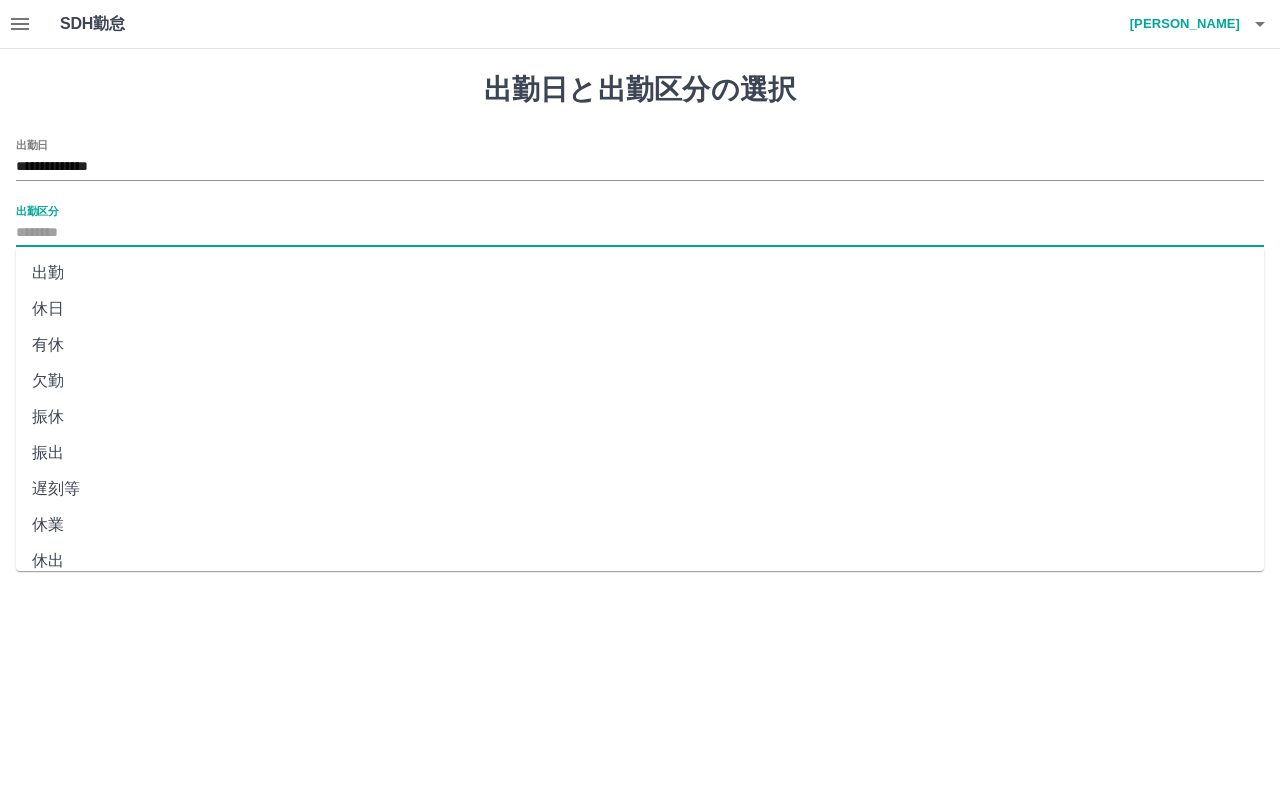 click on "出勤" at bounding box center (640, 273) 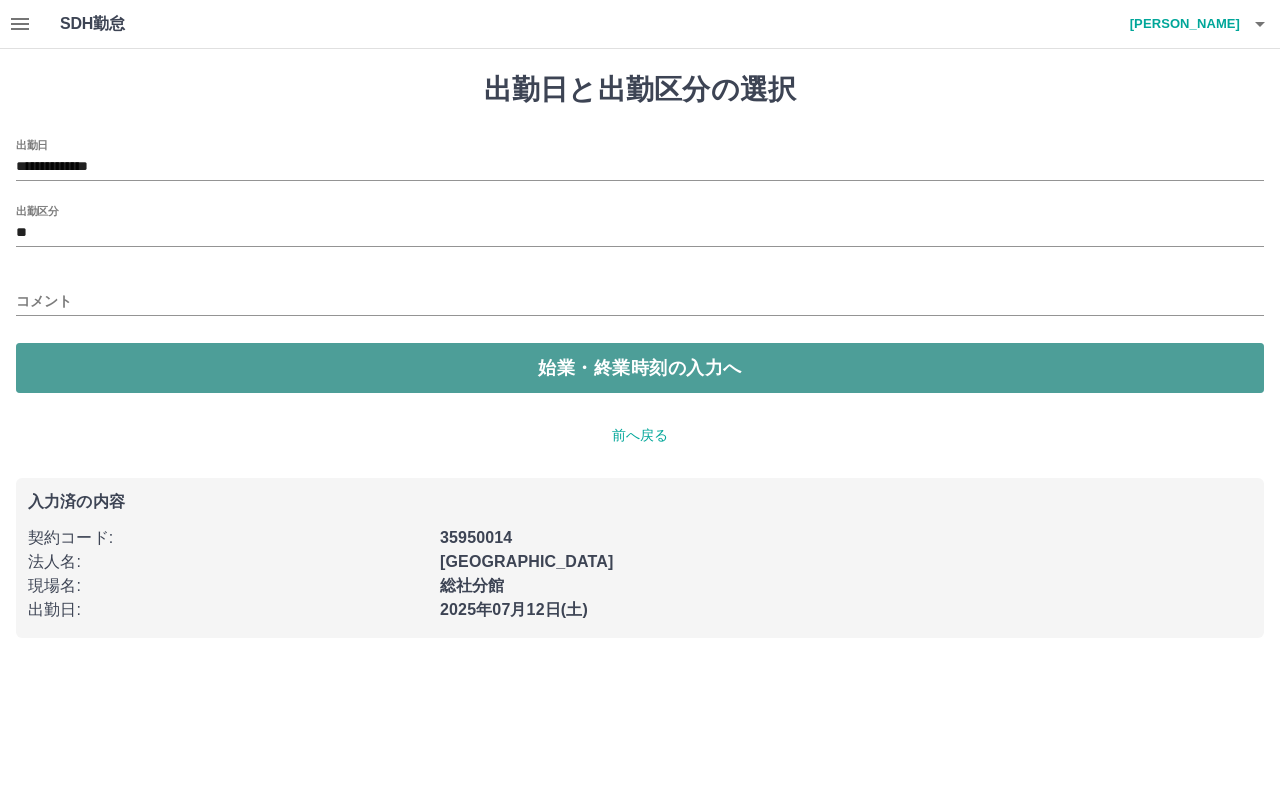 click on "始業・終業時刻の入力へ" at bounding box center [640, 368] 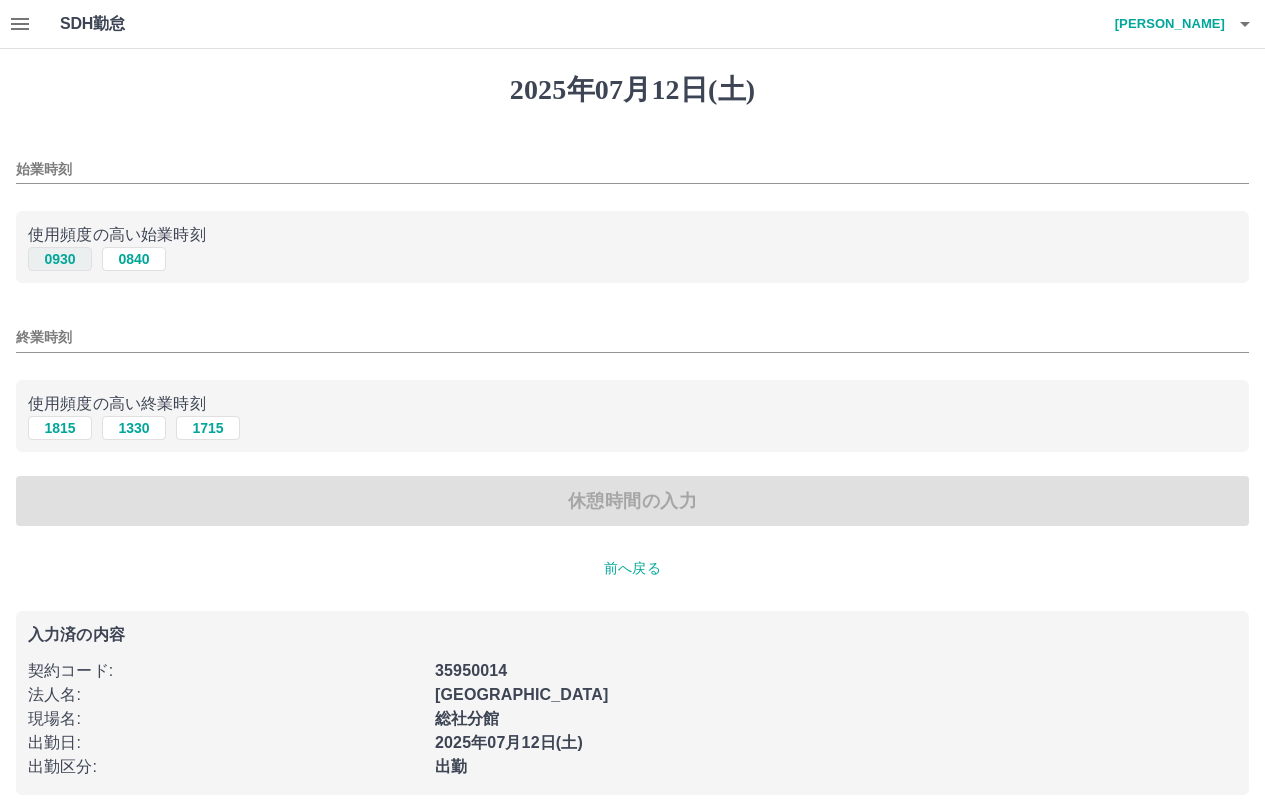 click on "0930" at bounding box center (60, 259) 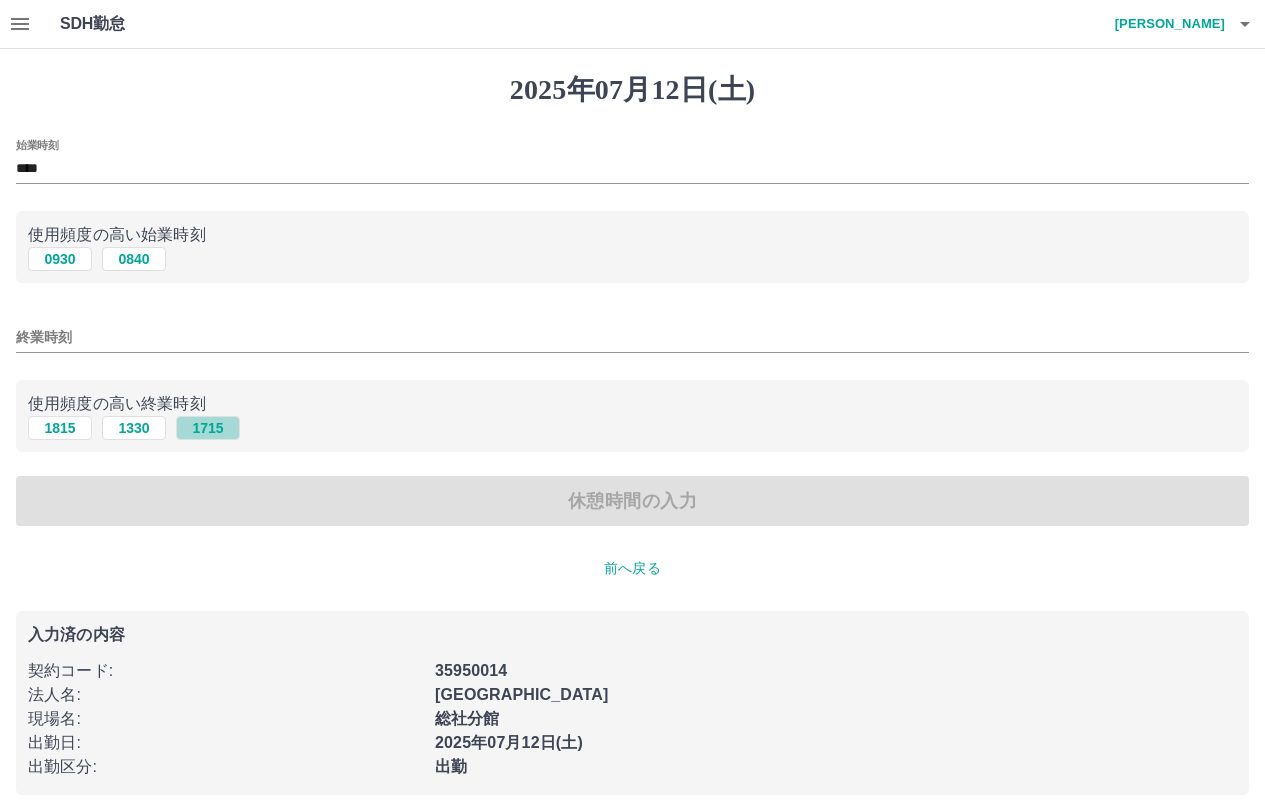 click on "1715" at bounding box center (208, 428) 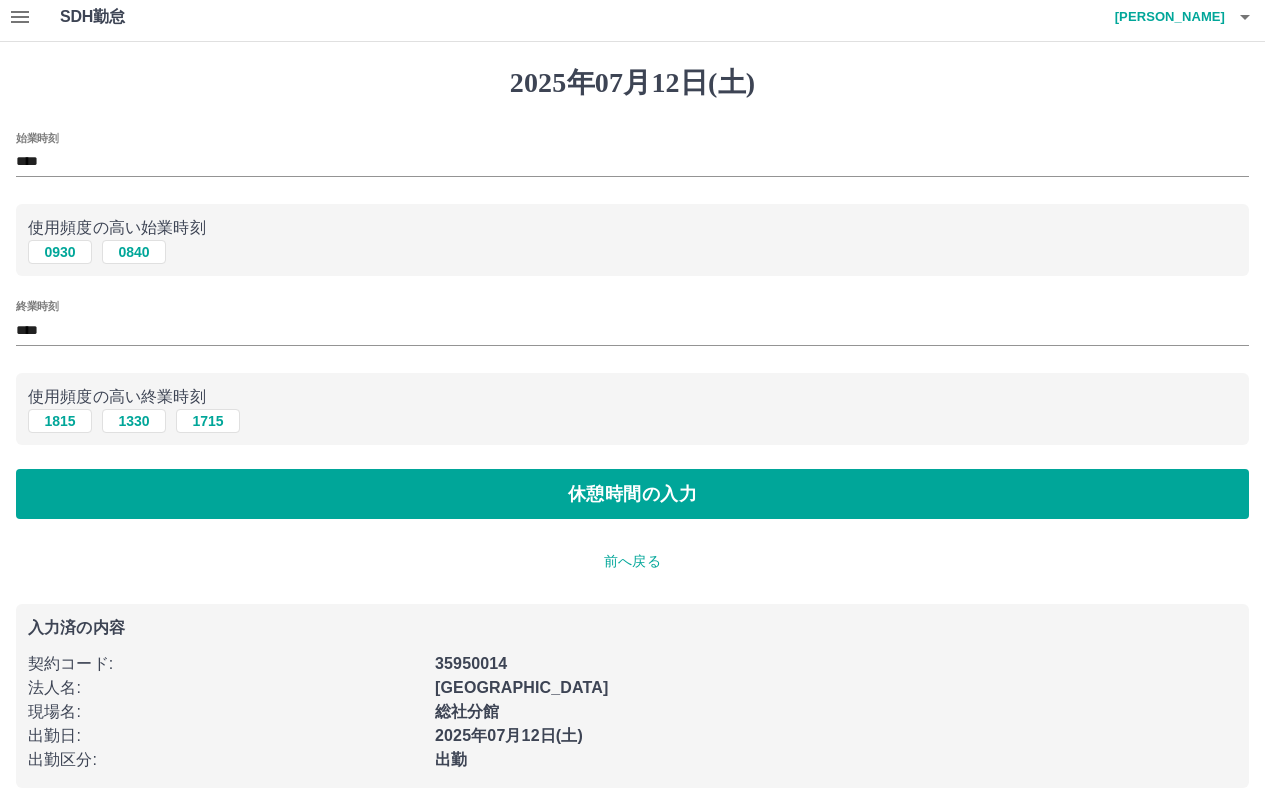 scroll, scrollTop: 9, scrollLeft: 0, axis: vertical 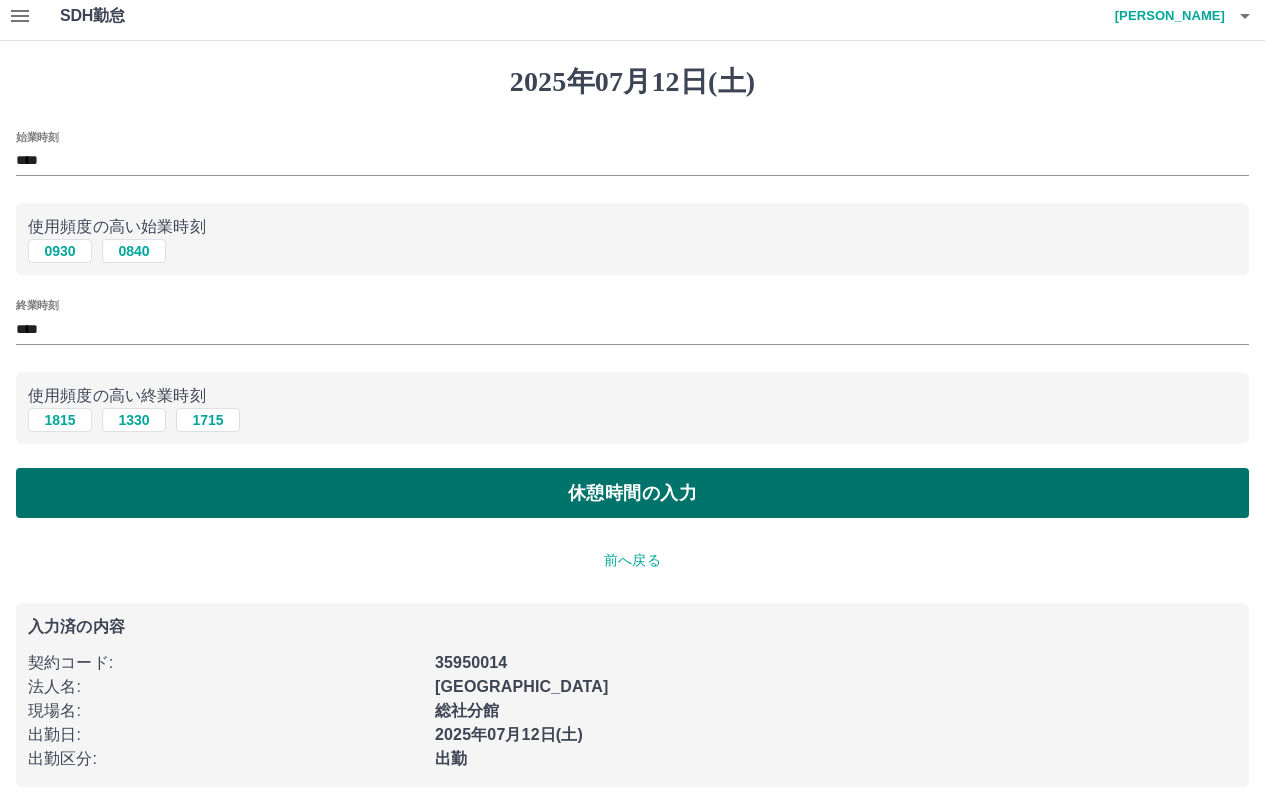 click on "休憩時間の入力" at bounding box center [632, 493] 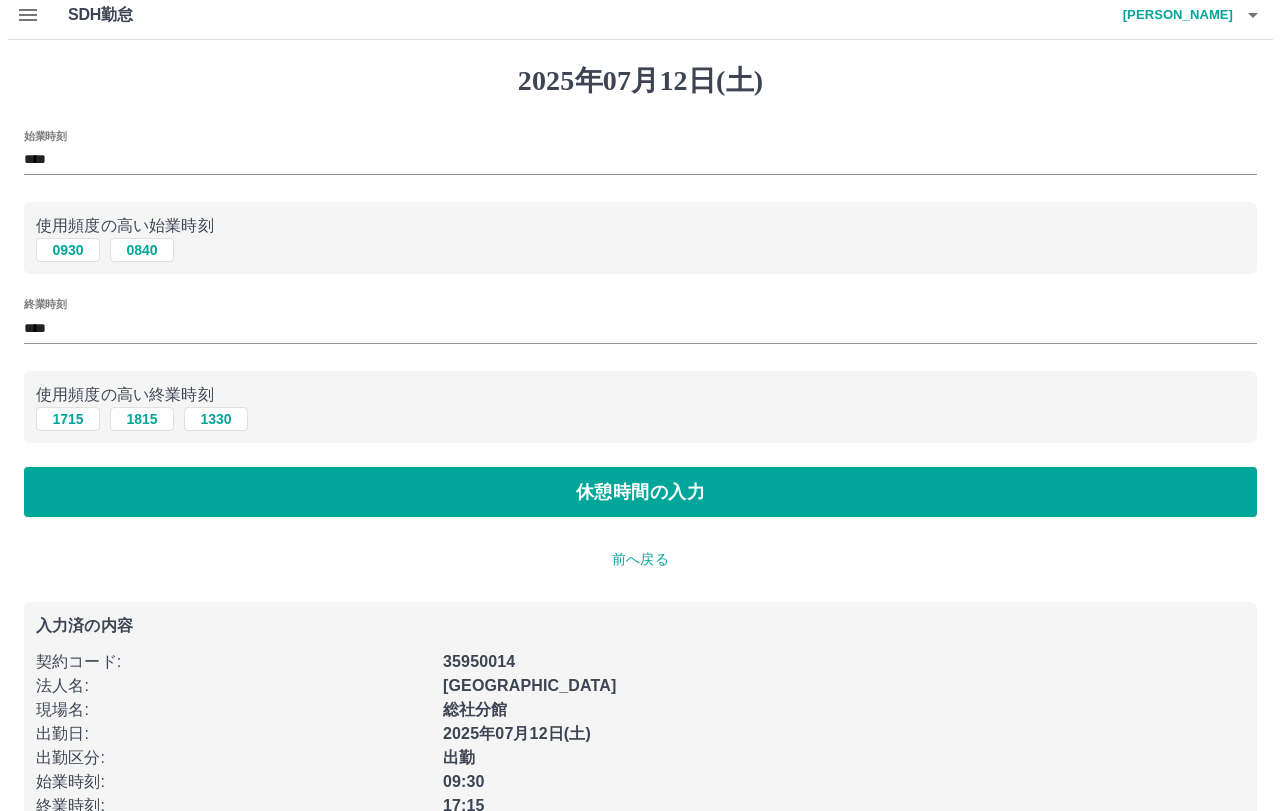 scroll, scrollTop: 0, scrollLeft: 0, axis: both 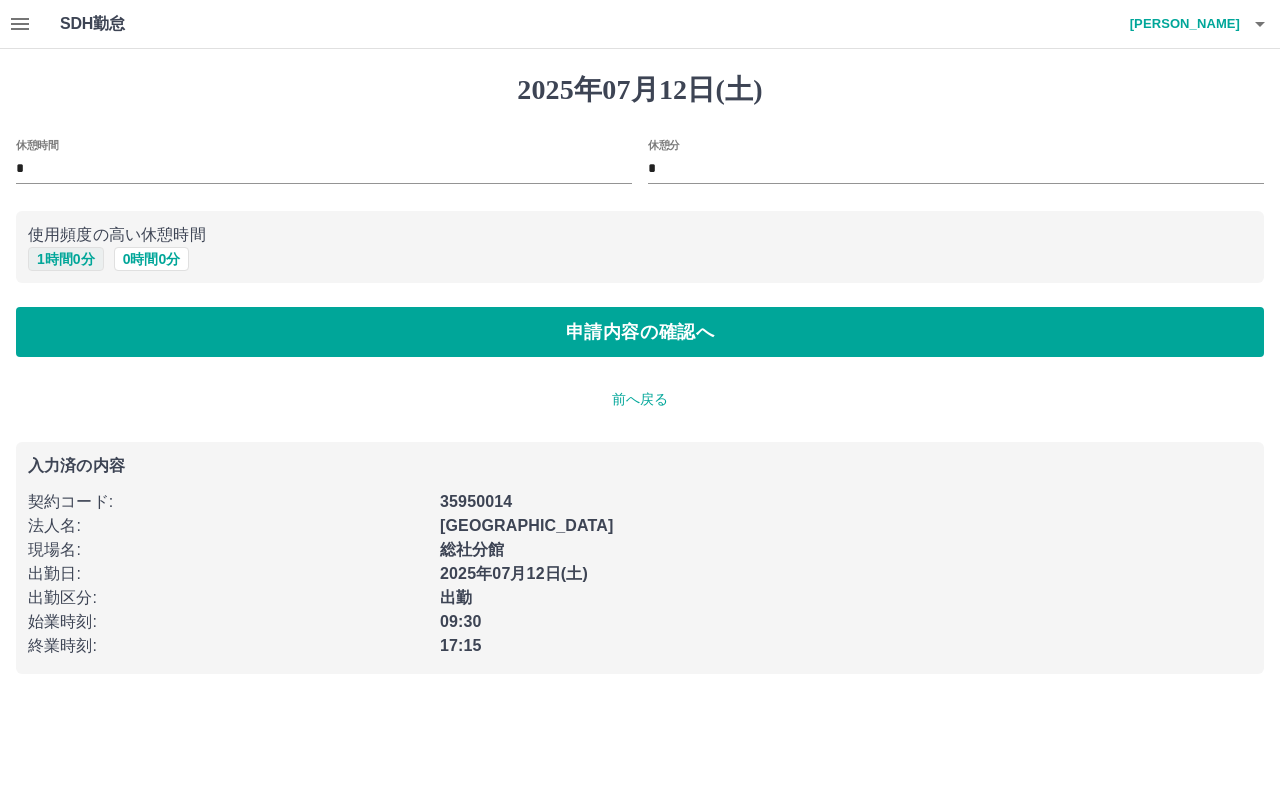 click on "1 時間 0 分" at bounding box center (66, 259) 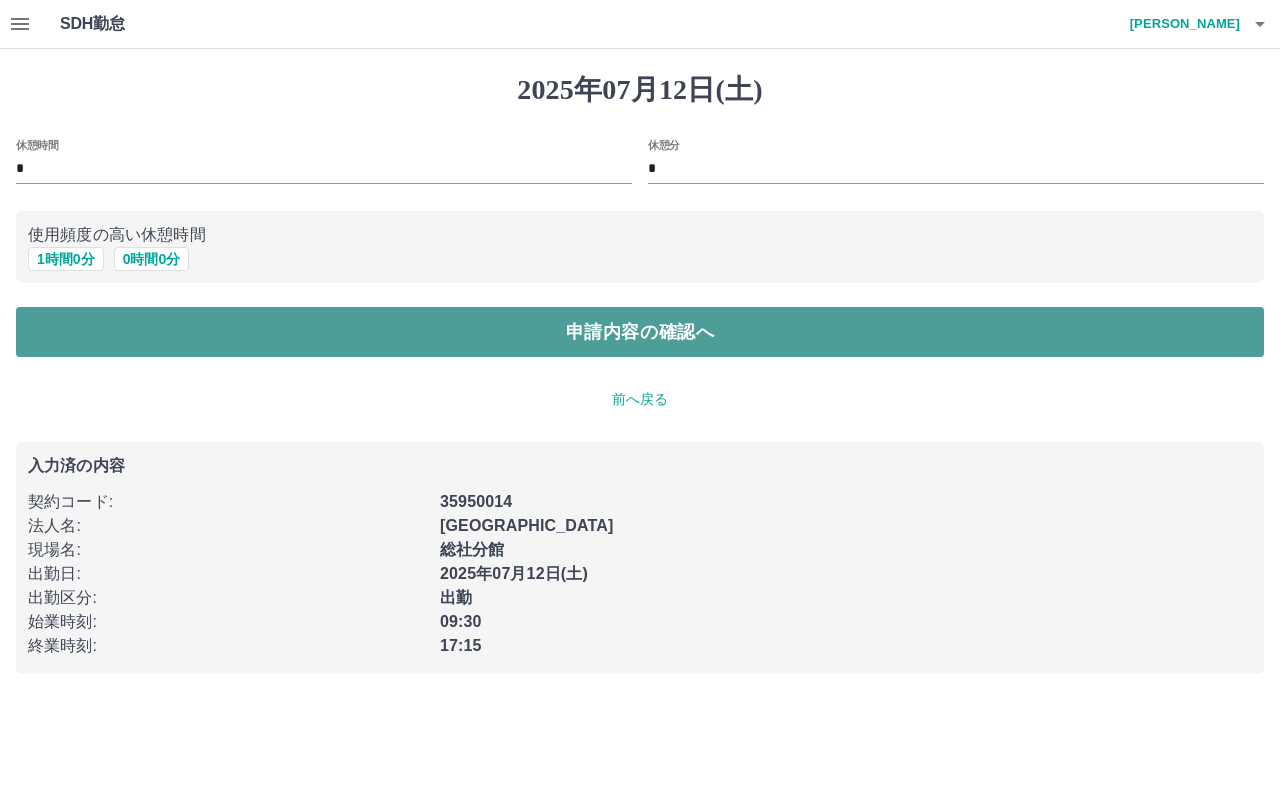 click on "申請内容の確認へ" at bounding box center (640, 332) 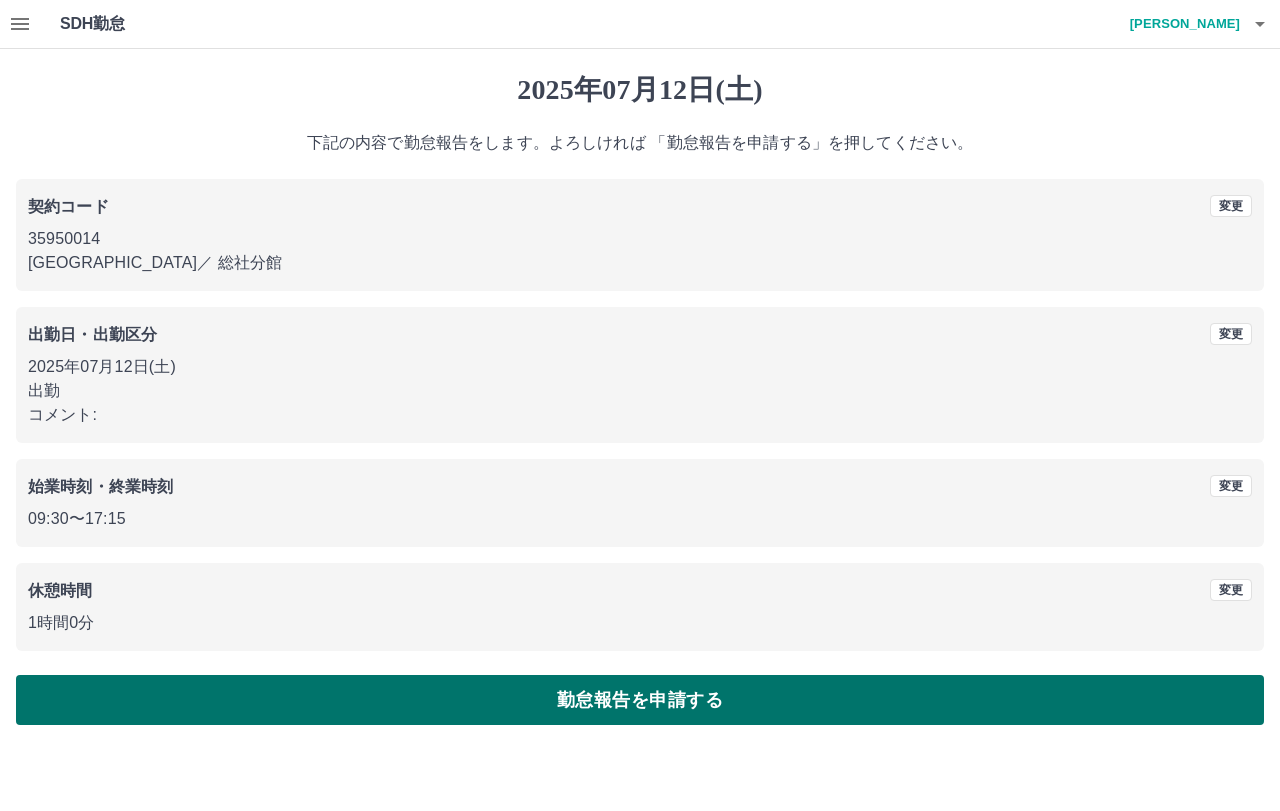 click on "勤怠報告を申請する" at bounding box center [640, 700] 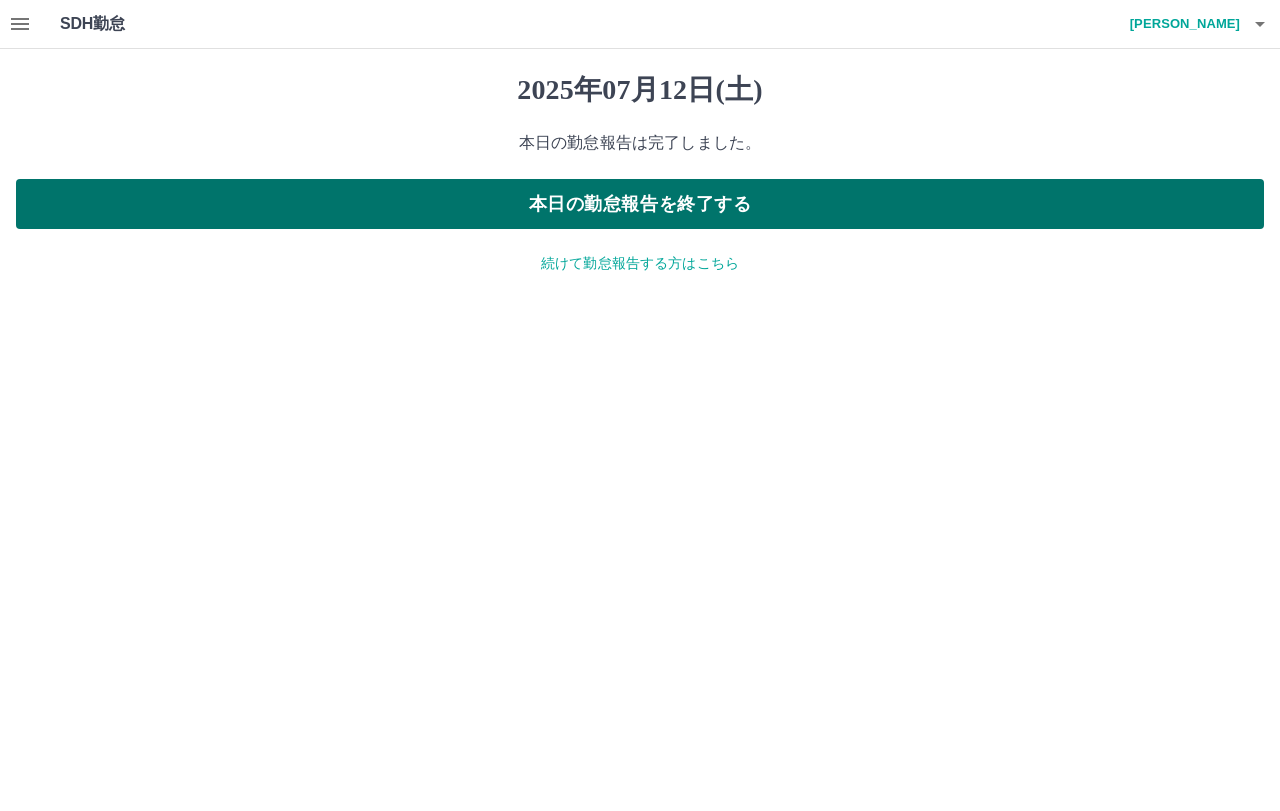 click on "本日の勤怠報告を終了する" at bounding box center (640, 204) 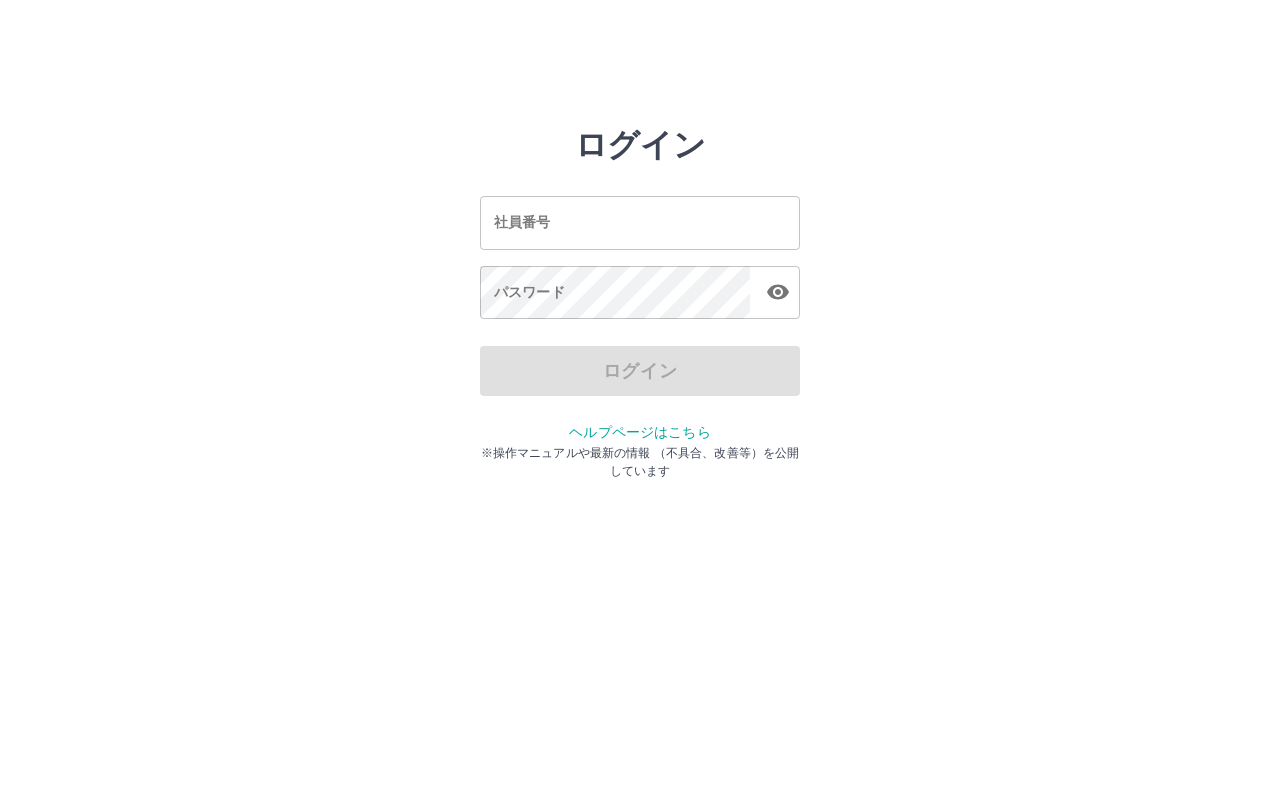scroll, scrollTop: 0, scrollLeft: 0, axis: both 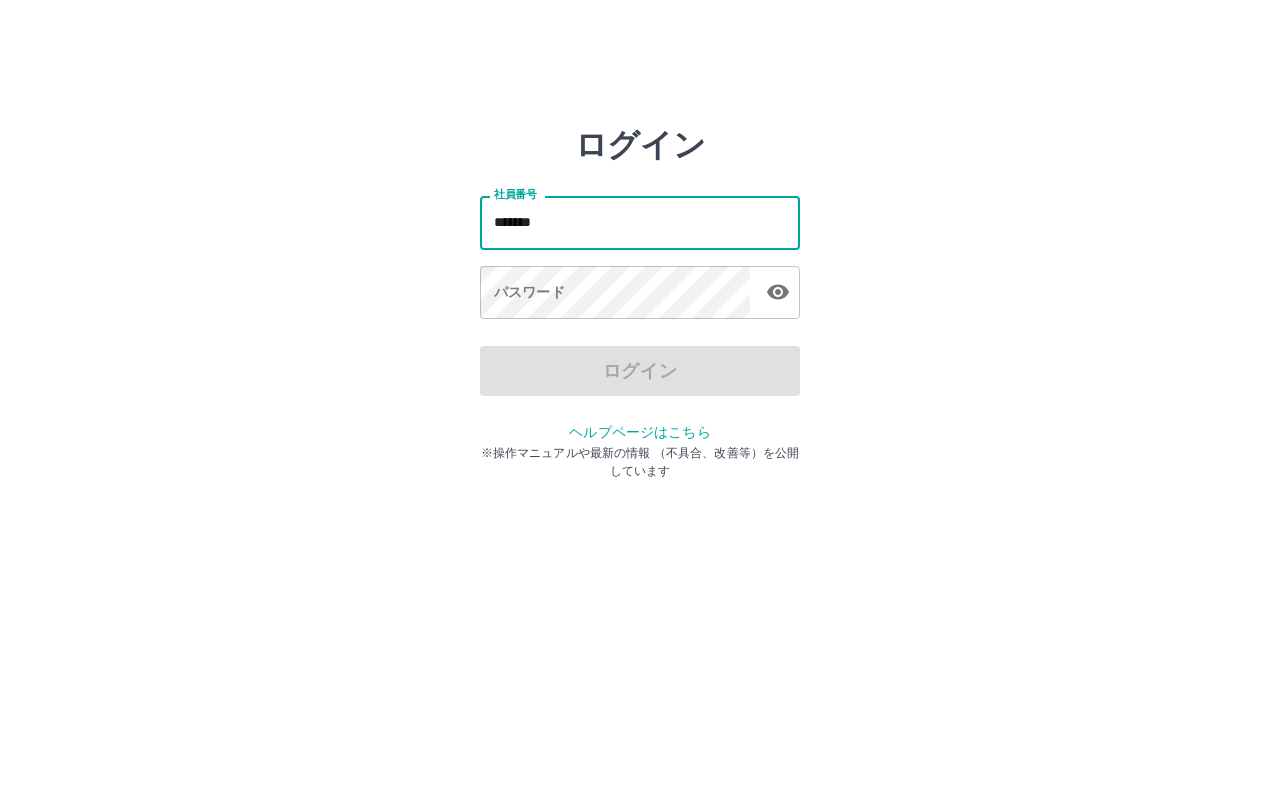 type on "*******" 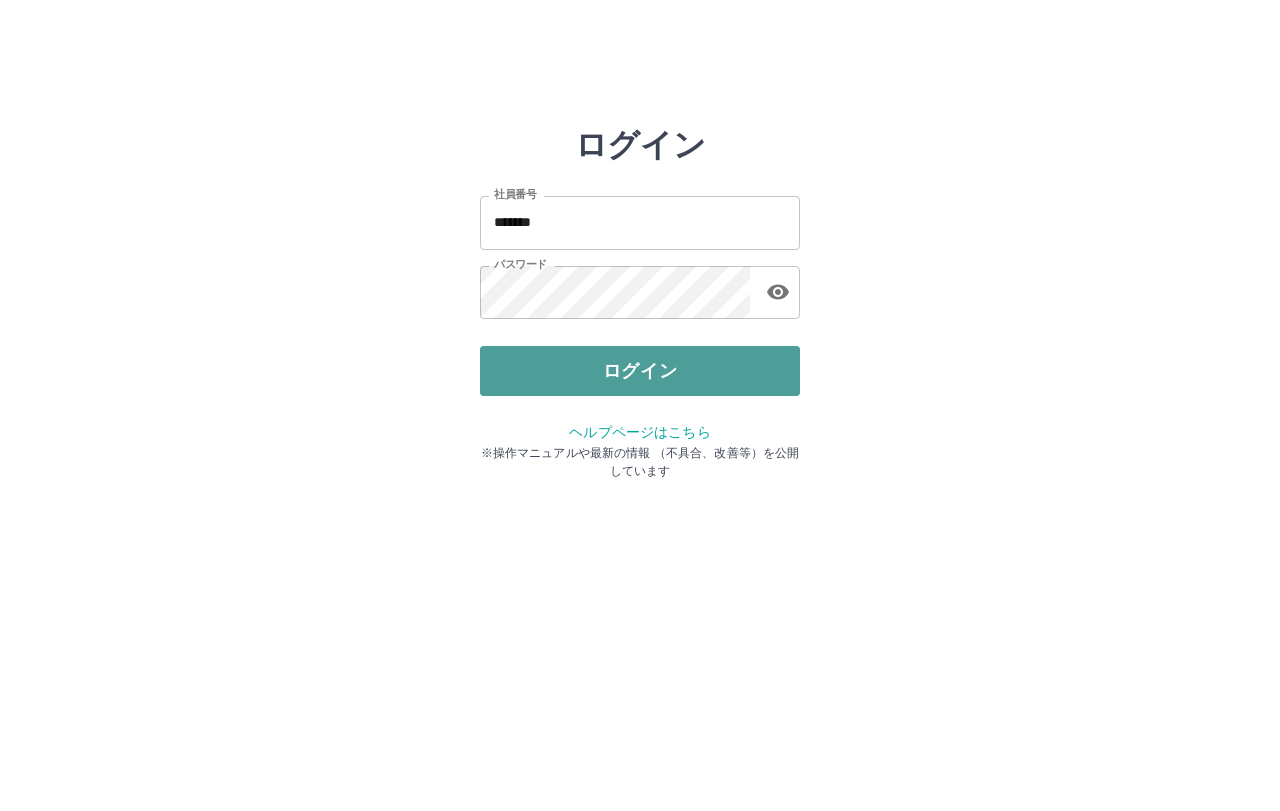 click on "ログイン" at bounding box center (640, 371) 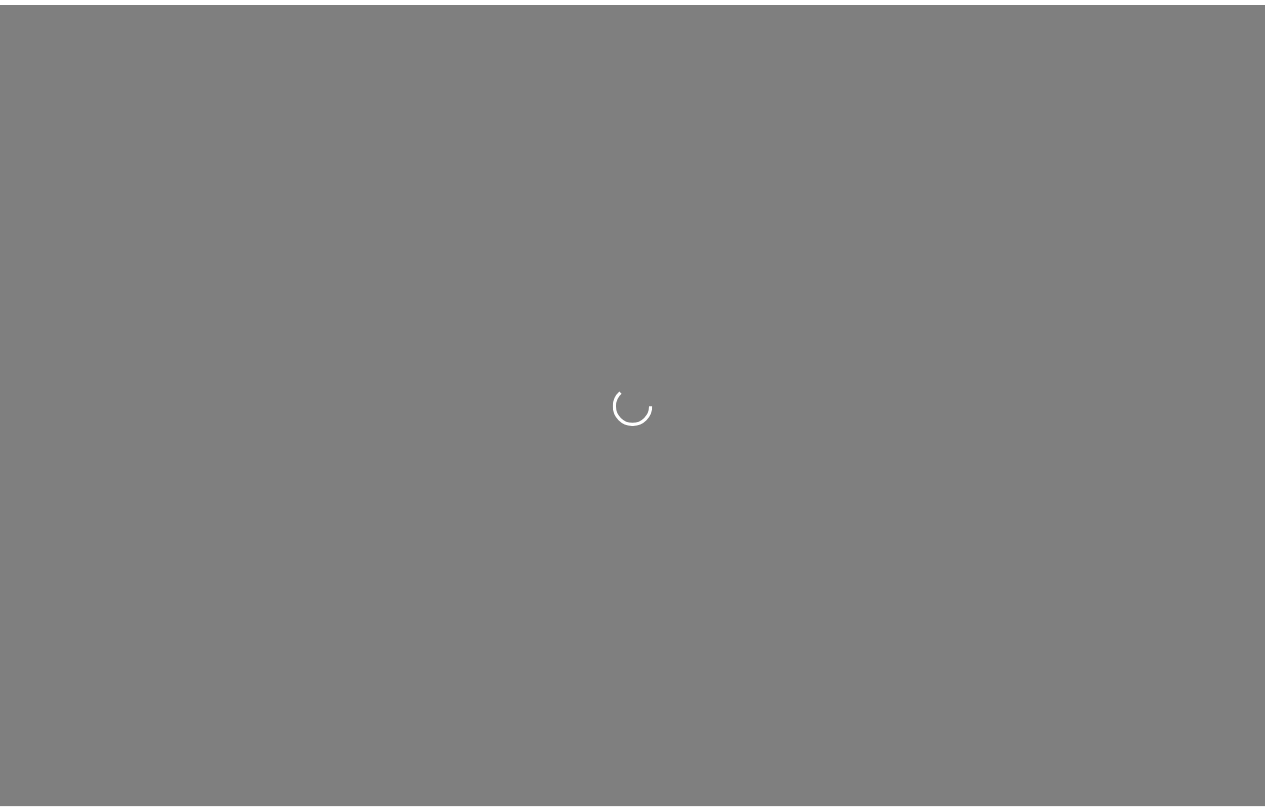scroll, scrollTop: 0, scrollLeft: 0, axis: both 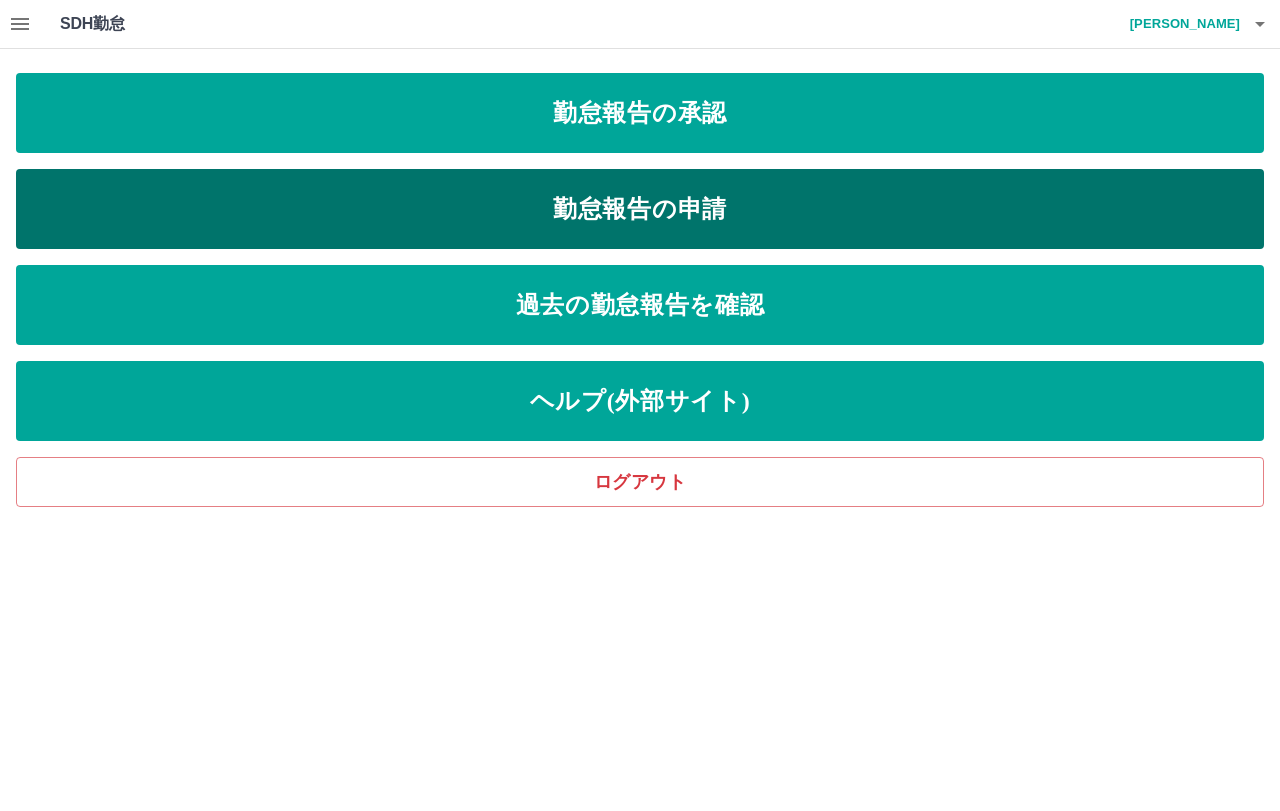 click on "勤怠報告の申請" at bounding box center (640, 209) 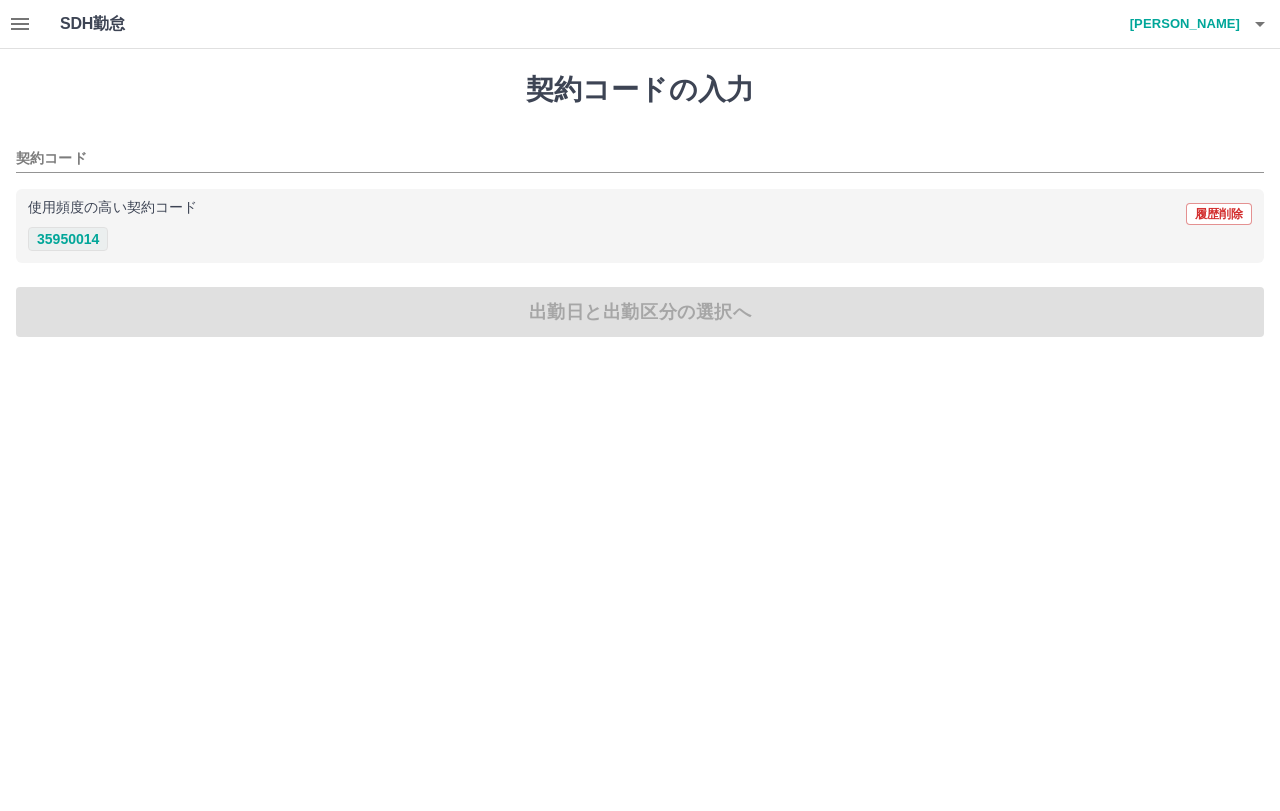 click on "35950014" at bounding box center (68, 239) 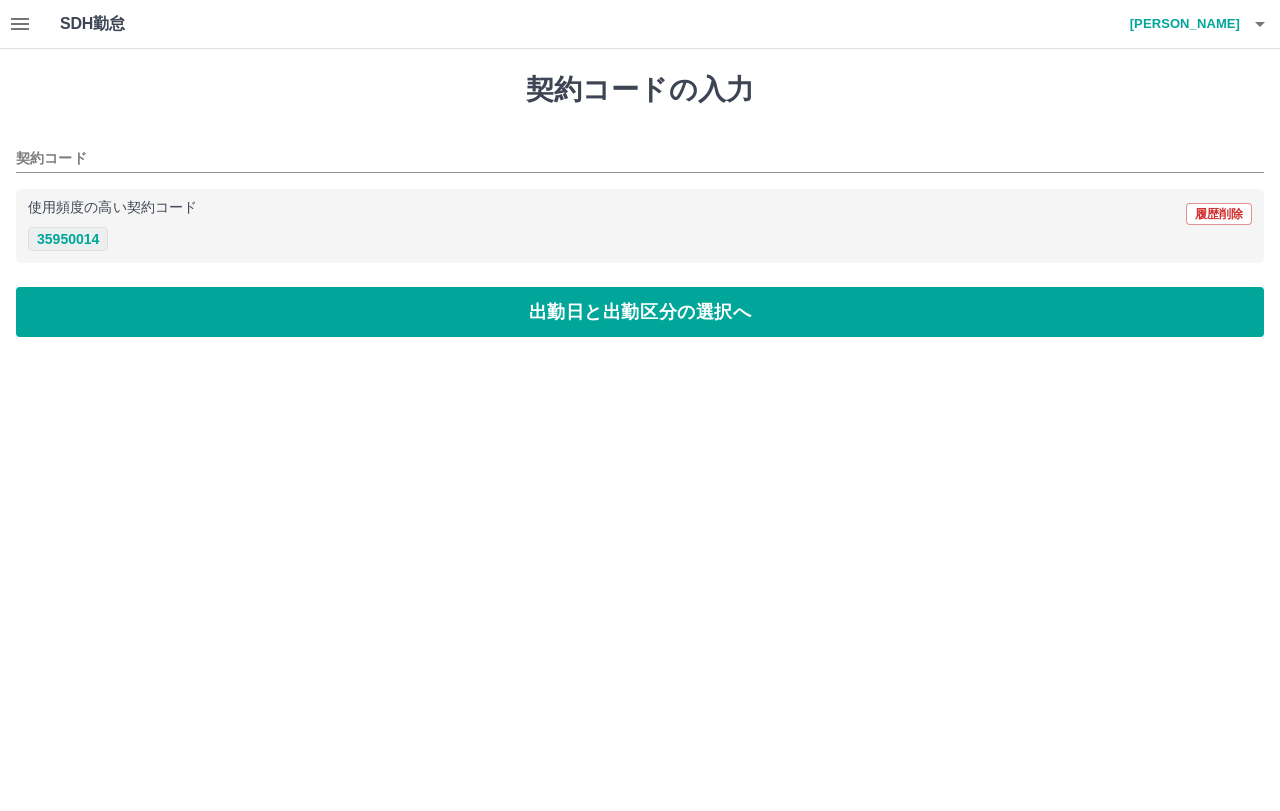 type on "********" 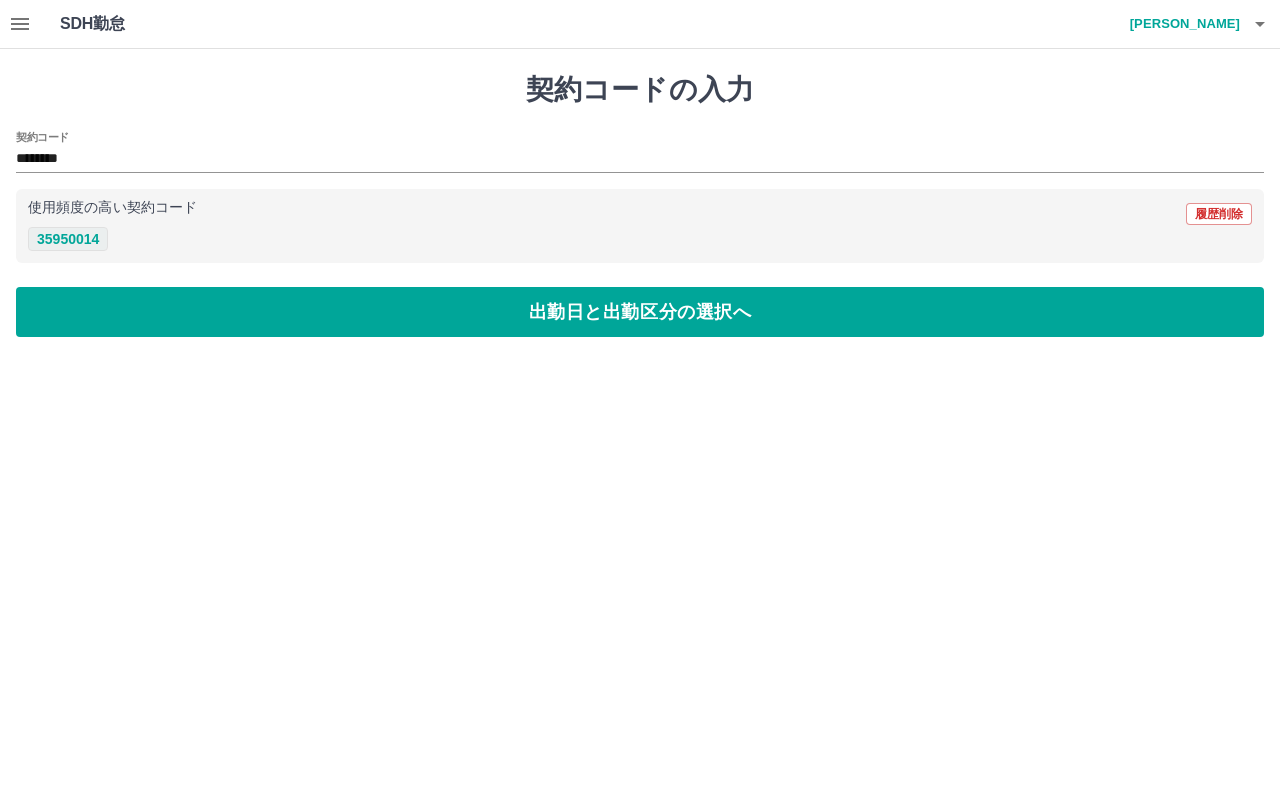 click on "35950014" at bounding box center (68, 239) 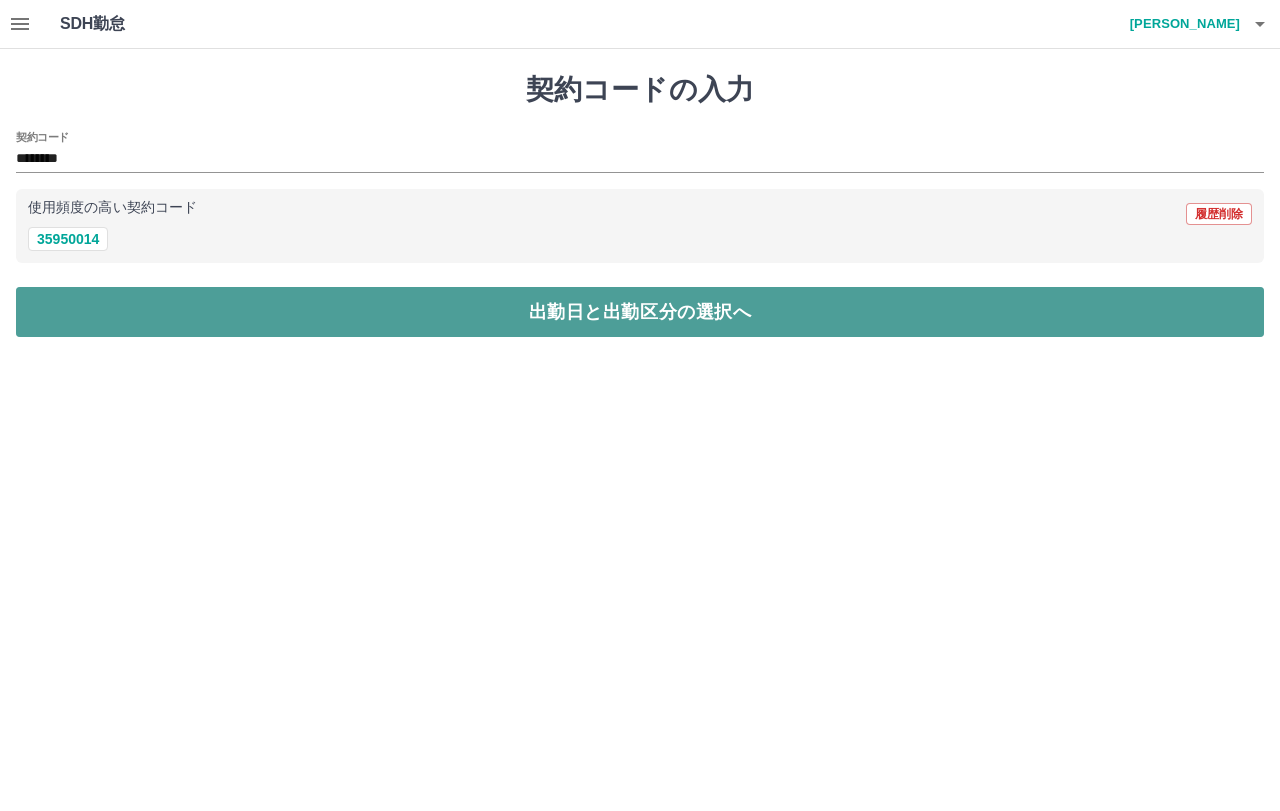 click on "出勤日と出勤区分の選択へ" at bounding box center (640, 312) 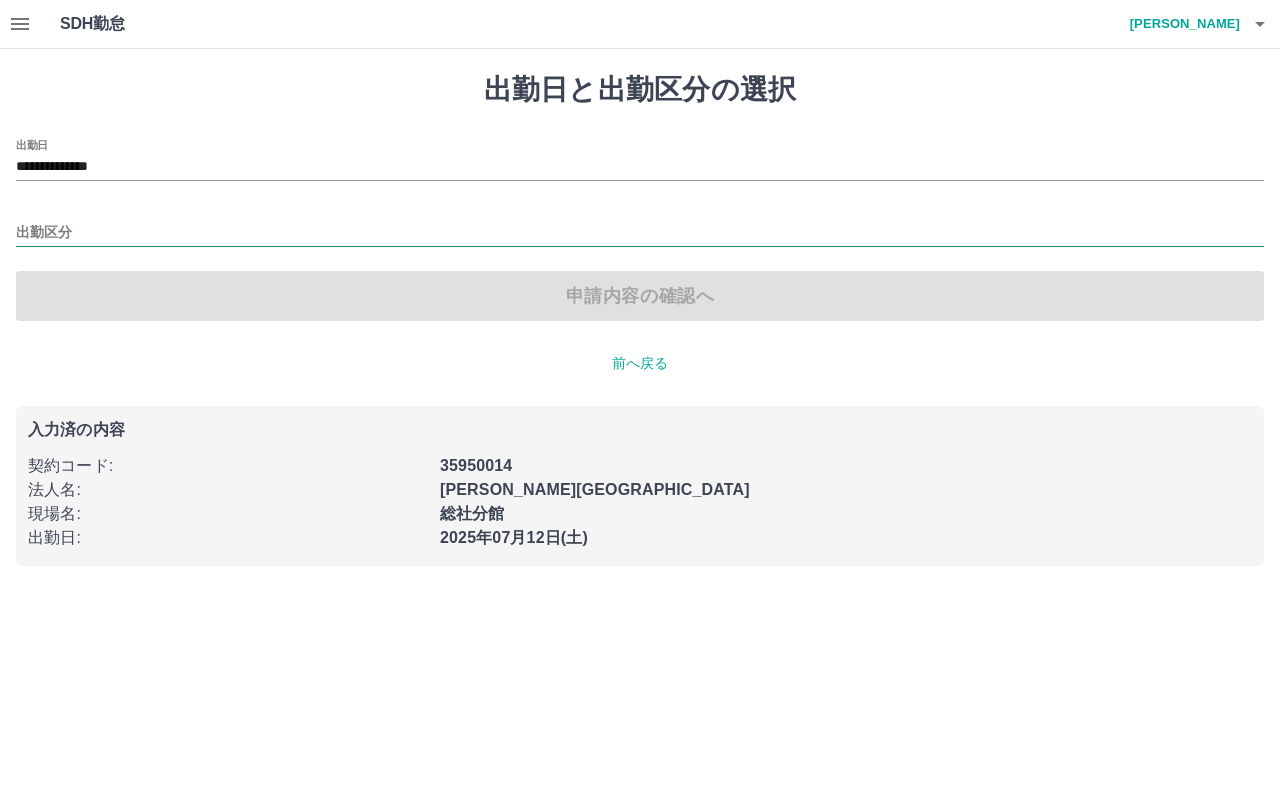 click on "出勤区分" at bounding box center (640, 233) 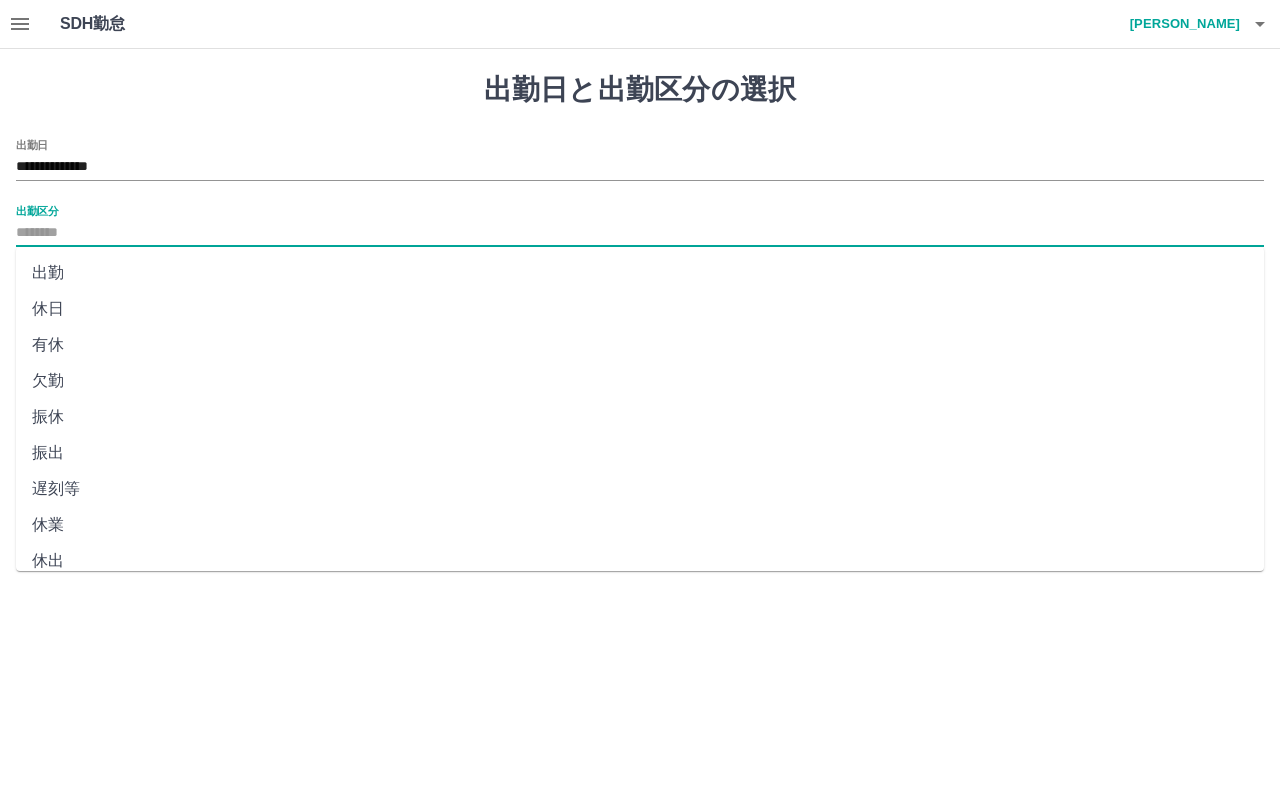click on "出勤" at bounding box center [640, 273] 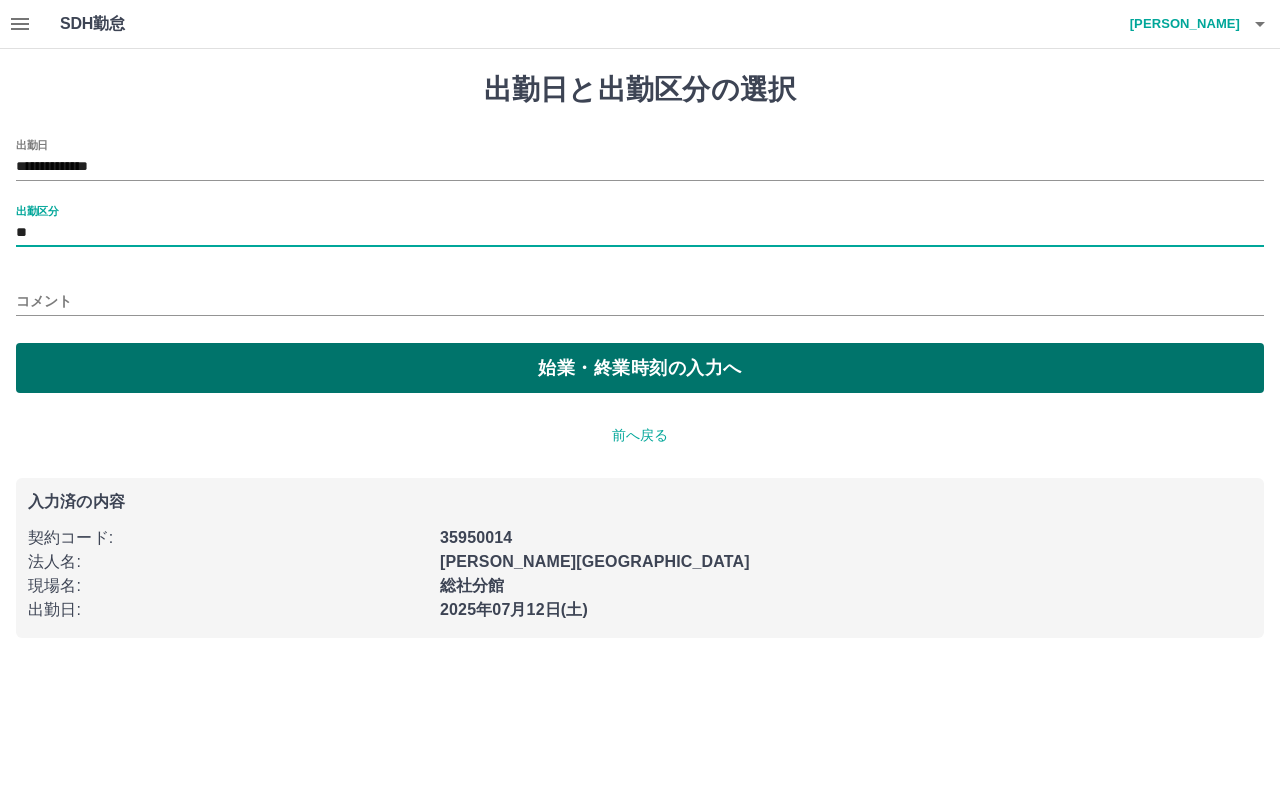 click on "始業・終業時刻の入力へ" at bounding box center [640, 368] 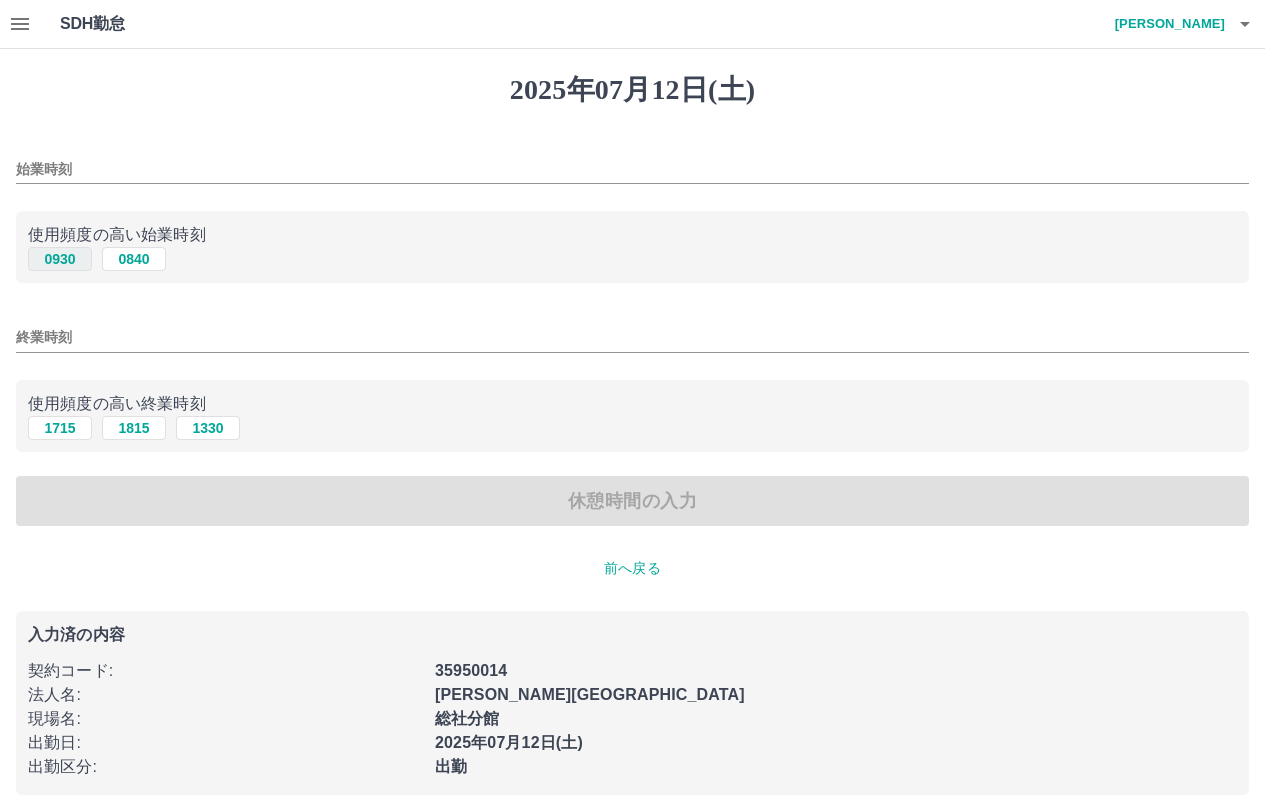 click on "0930" at bounding box center (60, 259) 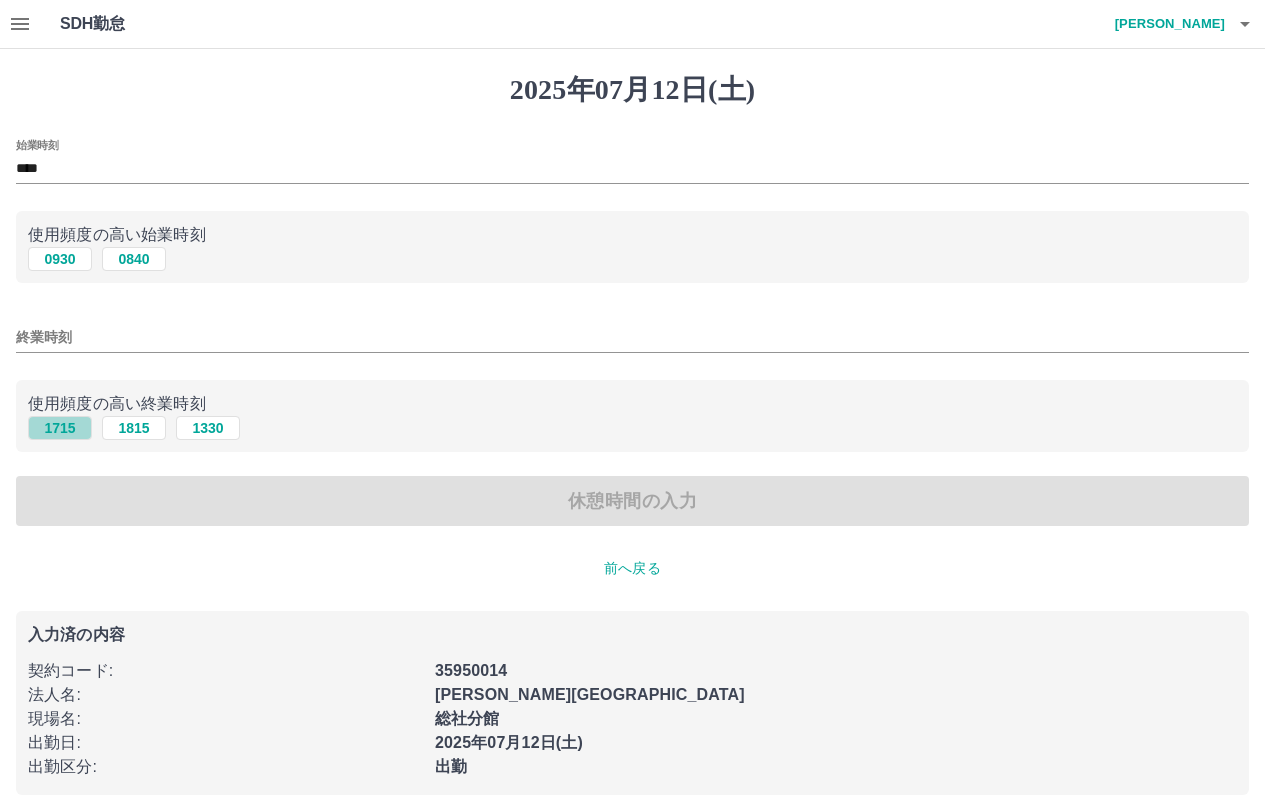 click on "1715" at bounding box center [60, 428] 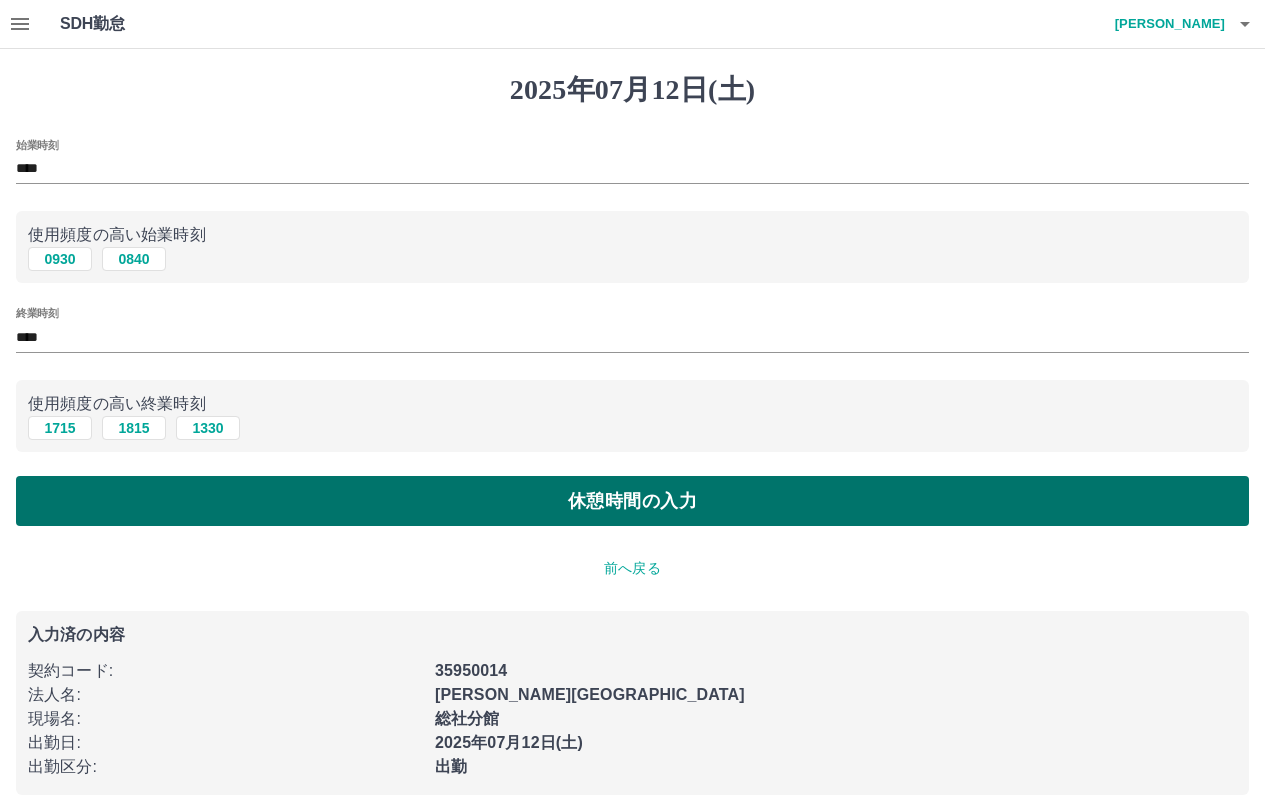 click on "休憩時間の入力" at bounding box center (632, 501) 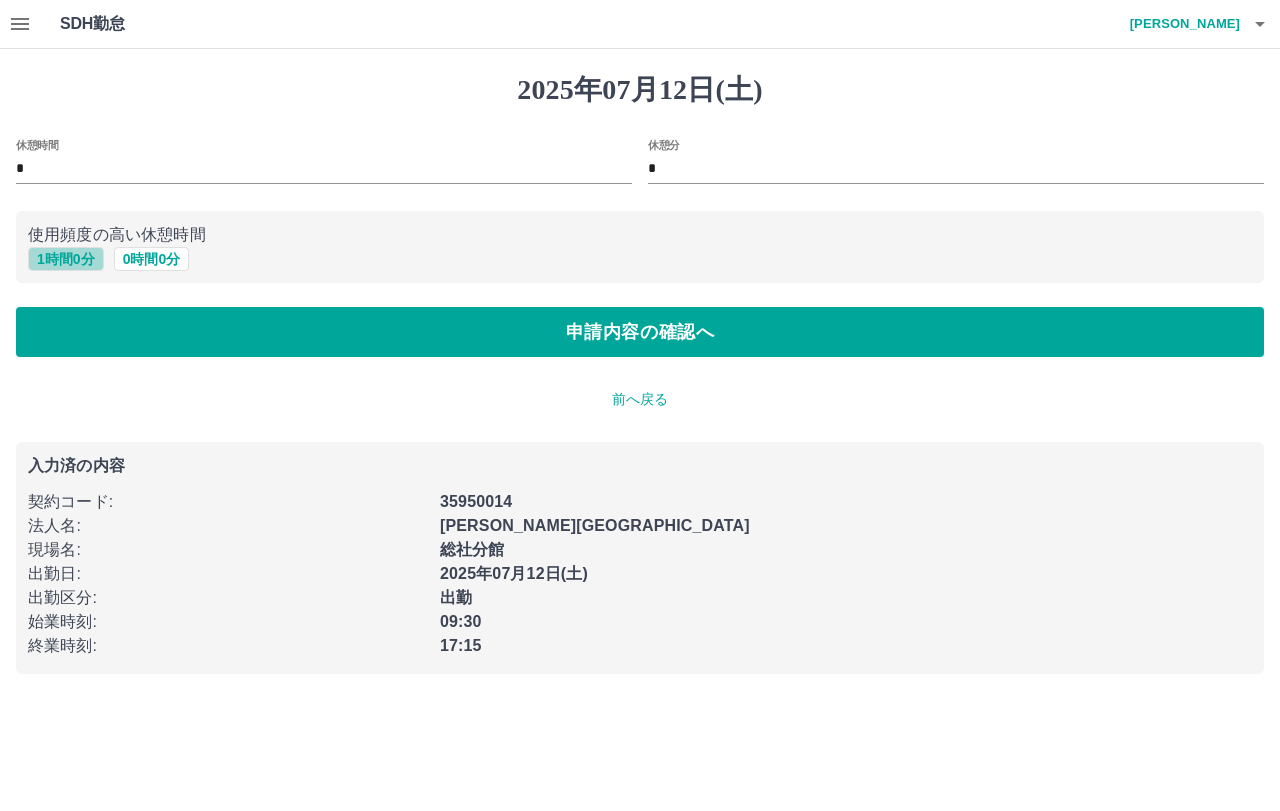 click on "1 時間 0 分" at bounding box center [66, 259] 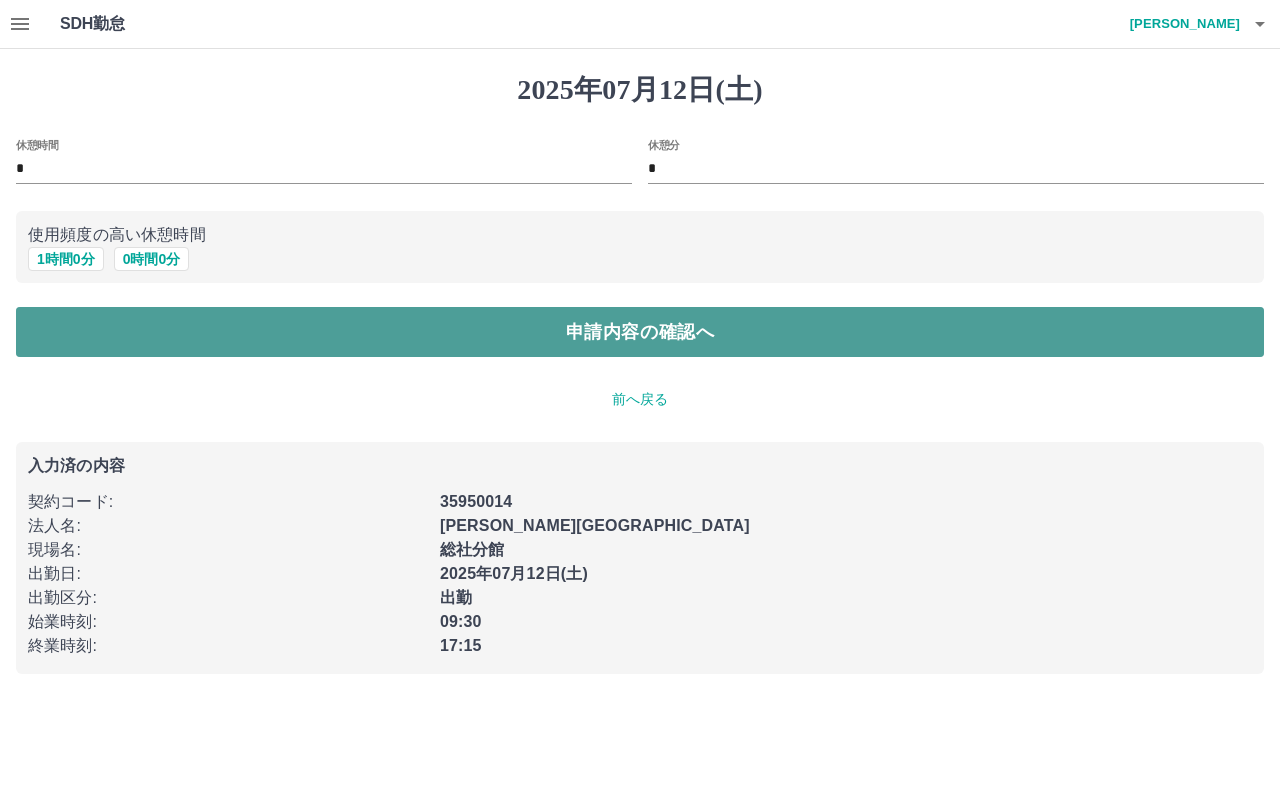 click on "申請内容の確認へ" at bounding box center [640, 332] 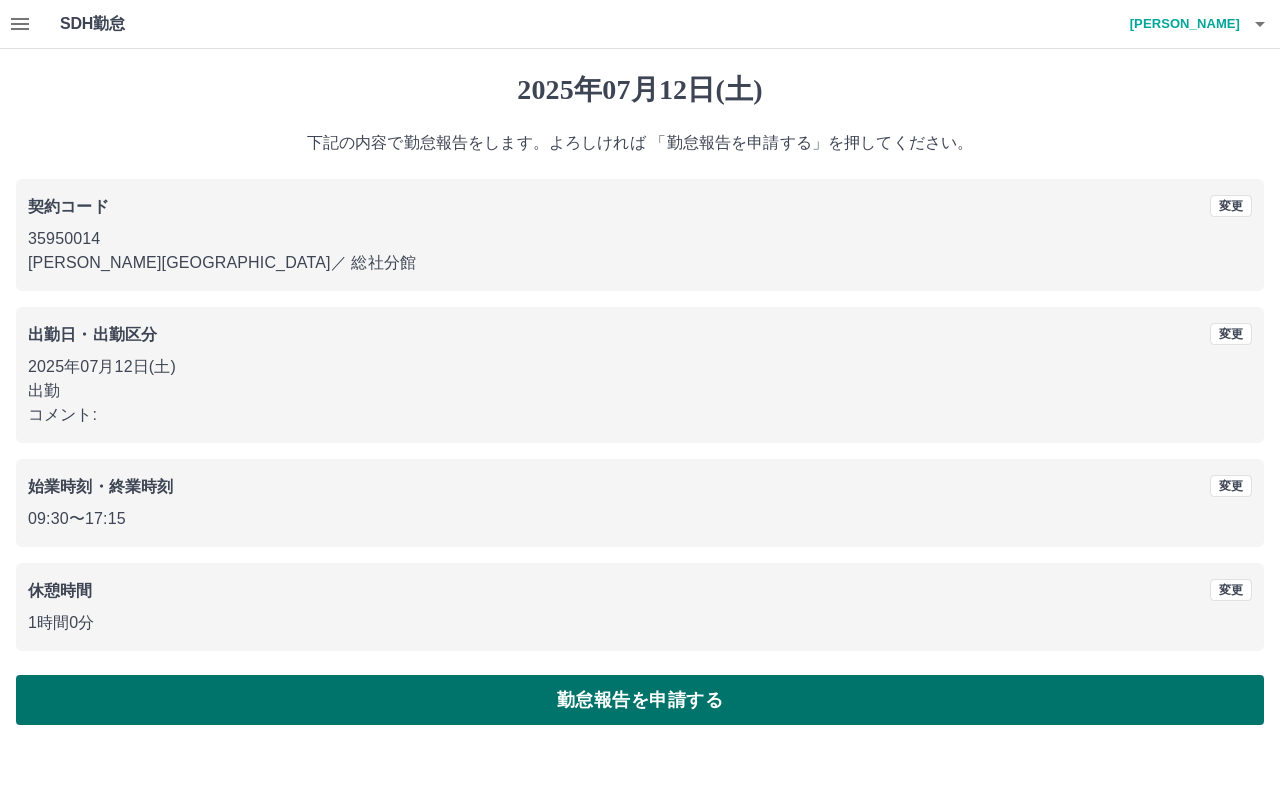 click on "勤怠報告を申請する" at bounding box center [640, 700] 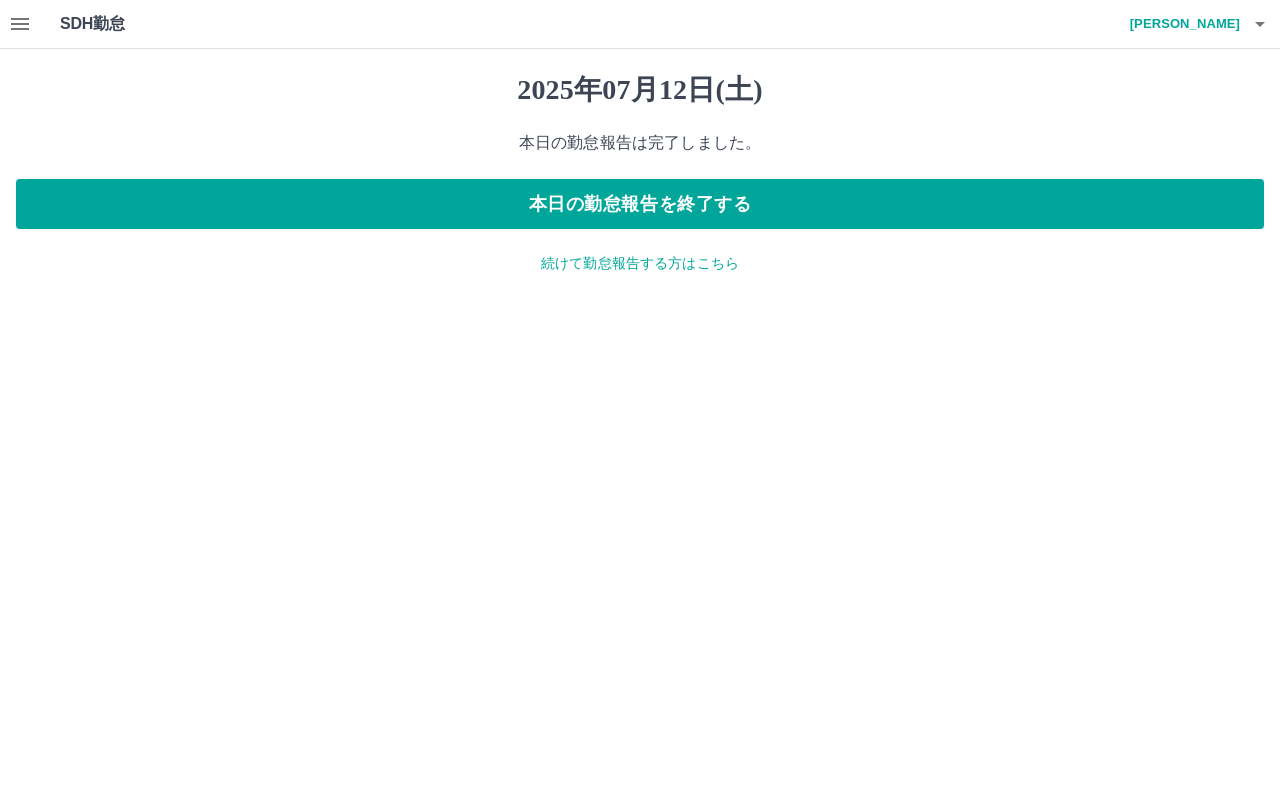 click on "続けて勤怠報告する方はこちら" at bounding box center [640, 263] 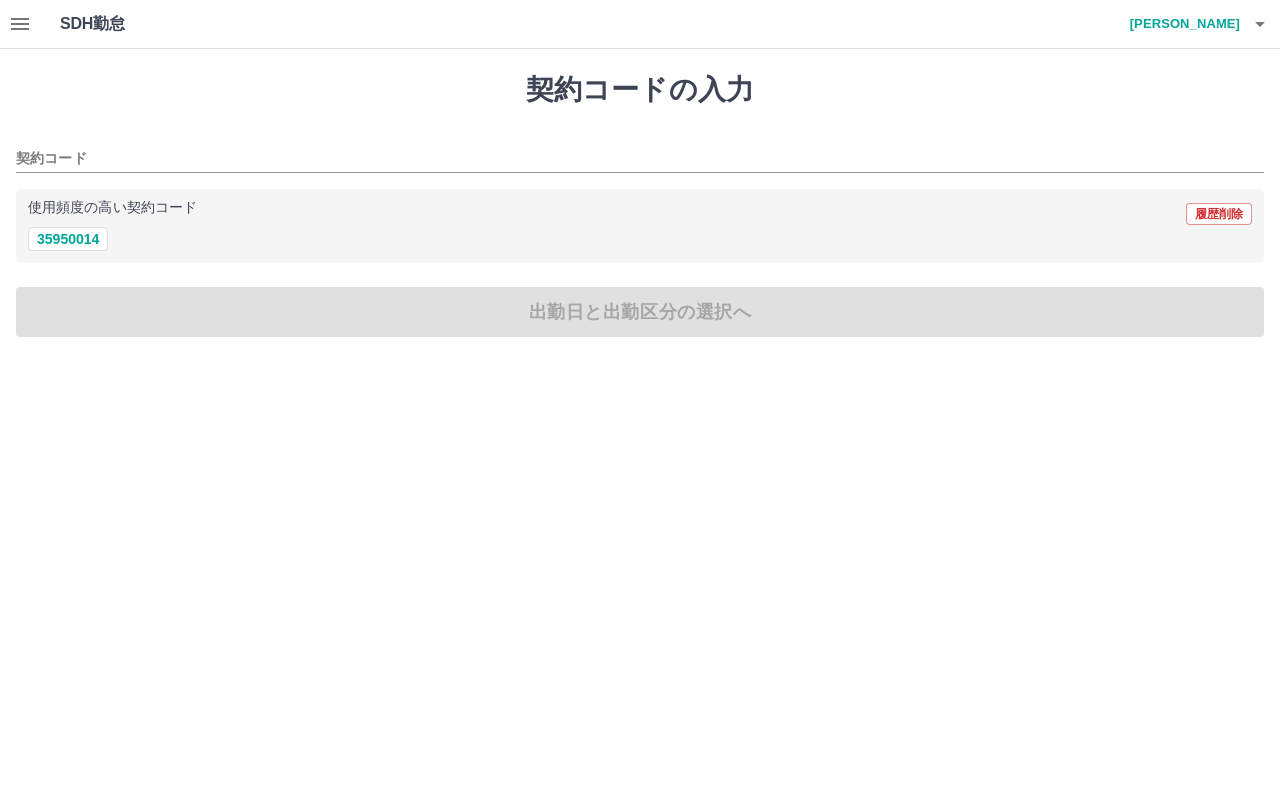 click at bounding box center [20, 24] 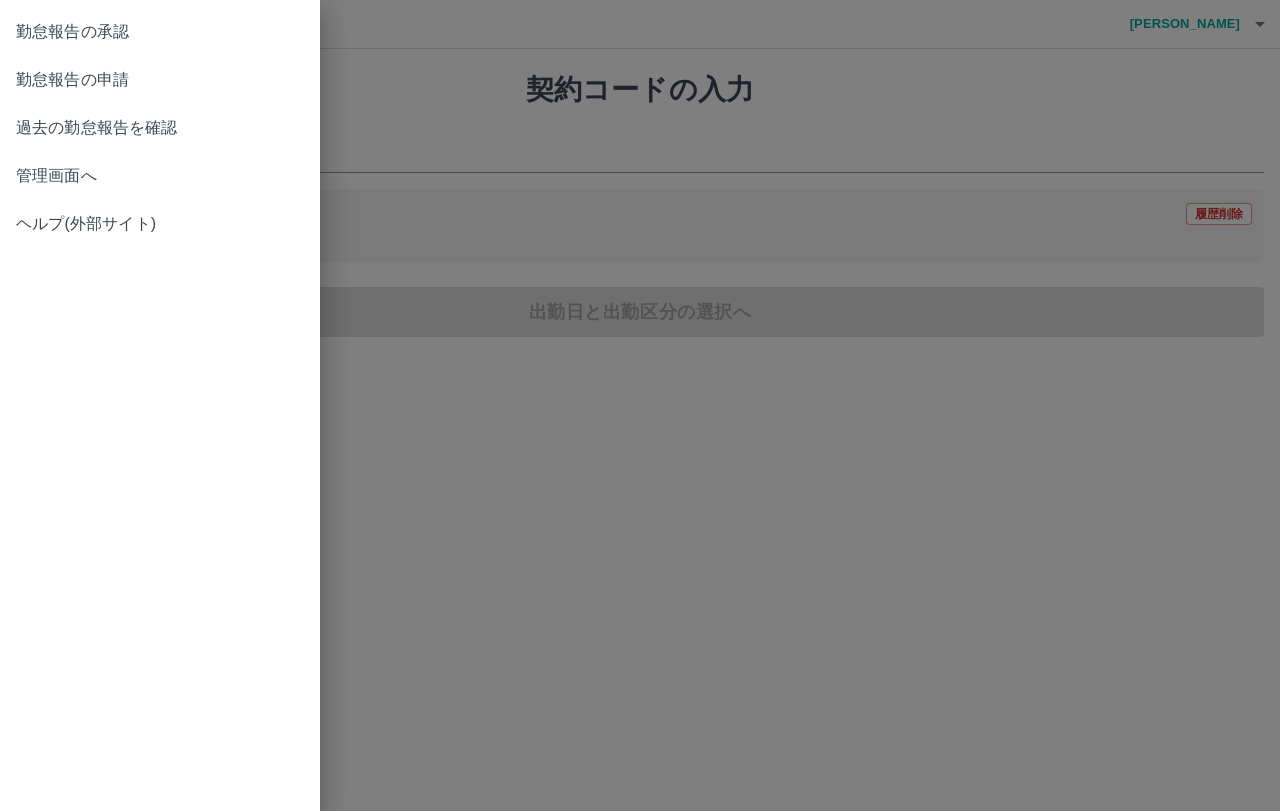 click on "勤怠報告の承認" at bounding box center (160, 32) 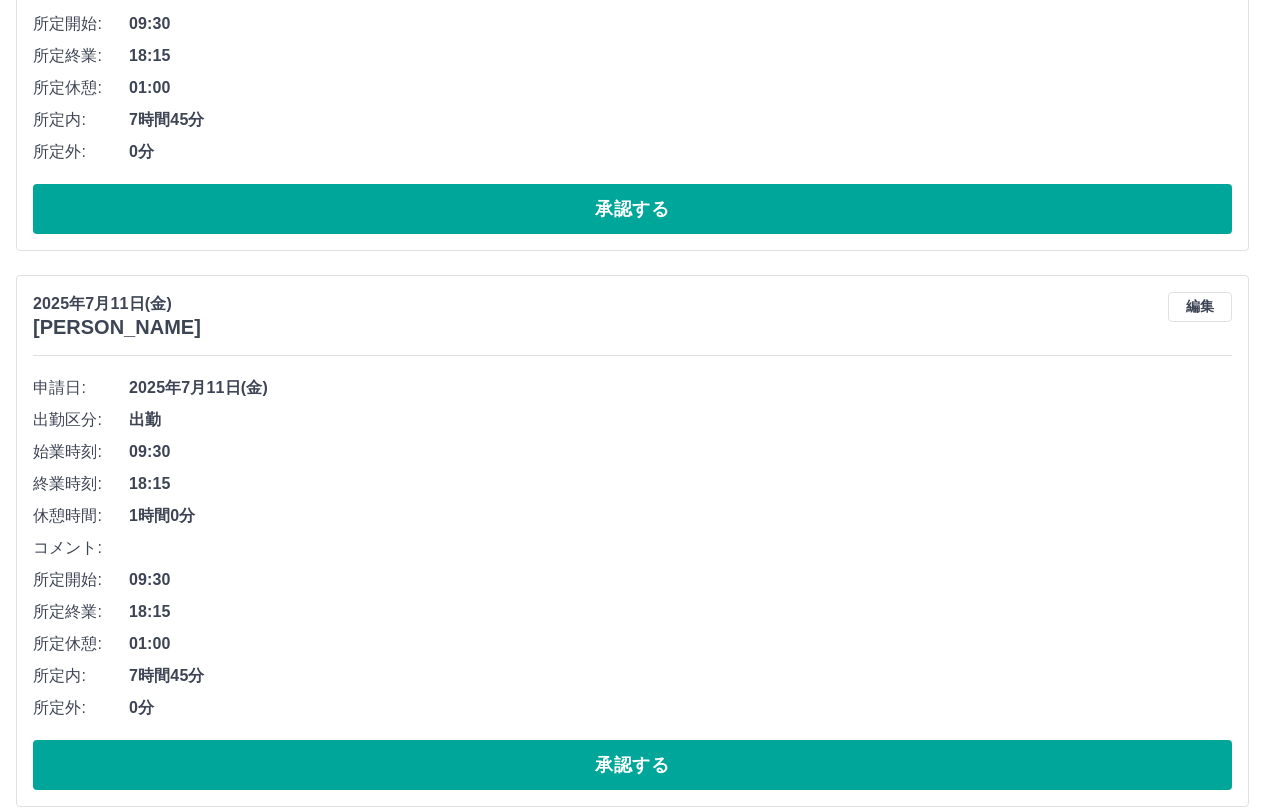 scroll, scrollTop: 1730, scrollLeft: 0, axis: vertical 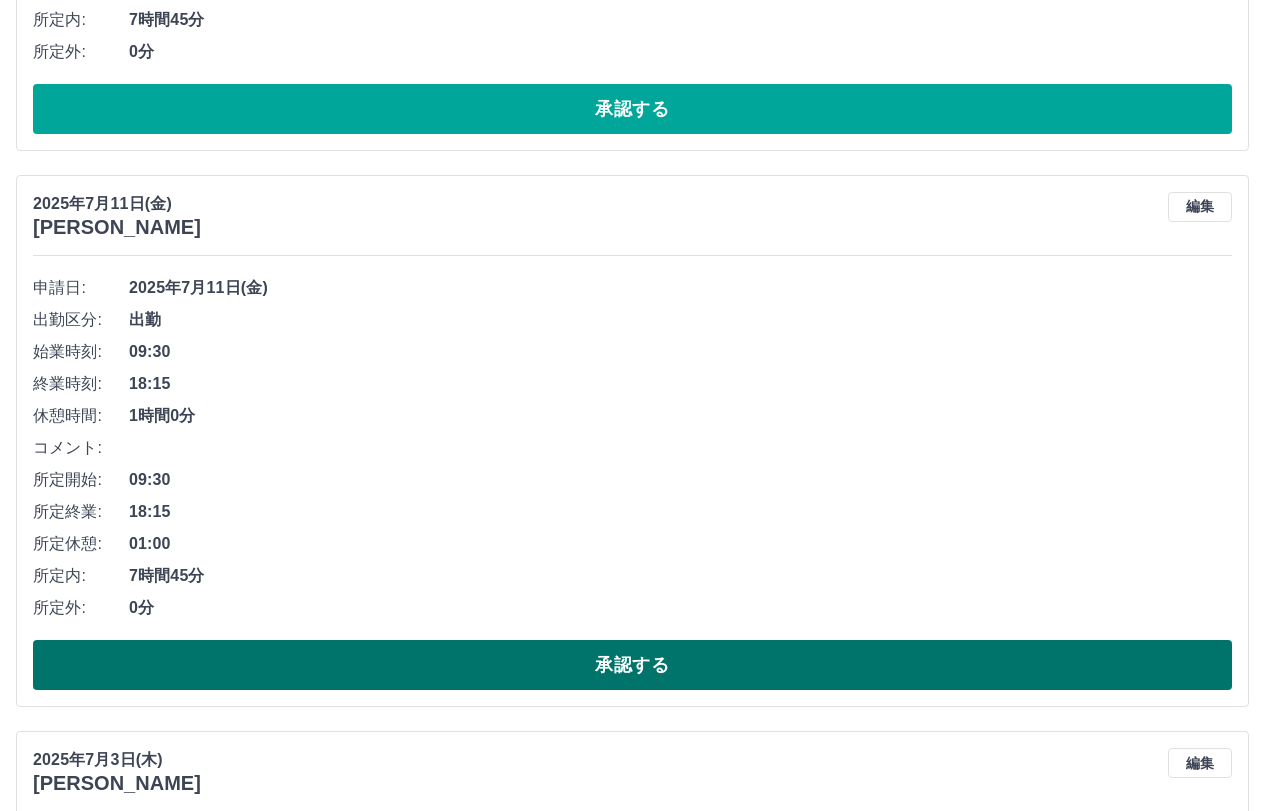 click on "承認する" at bounding box center (632, 665) 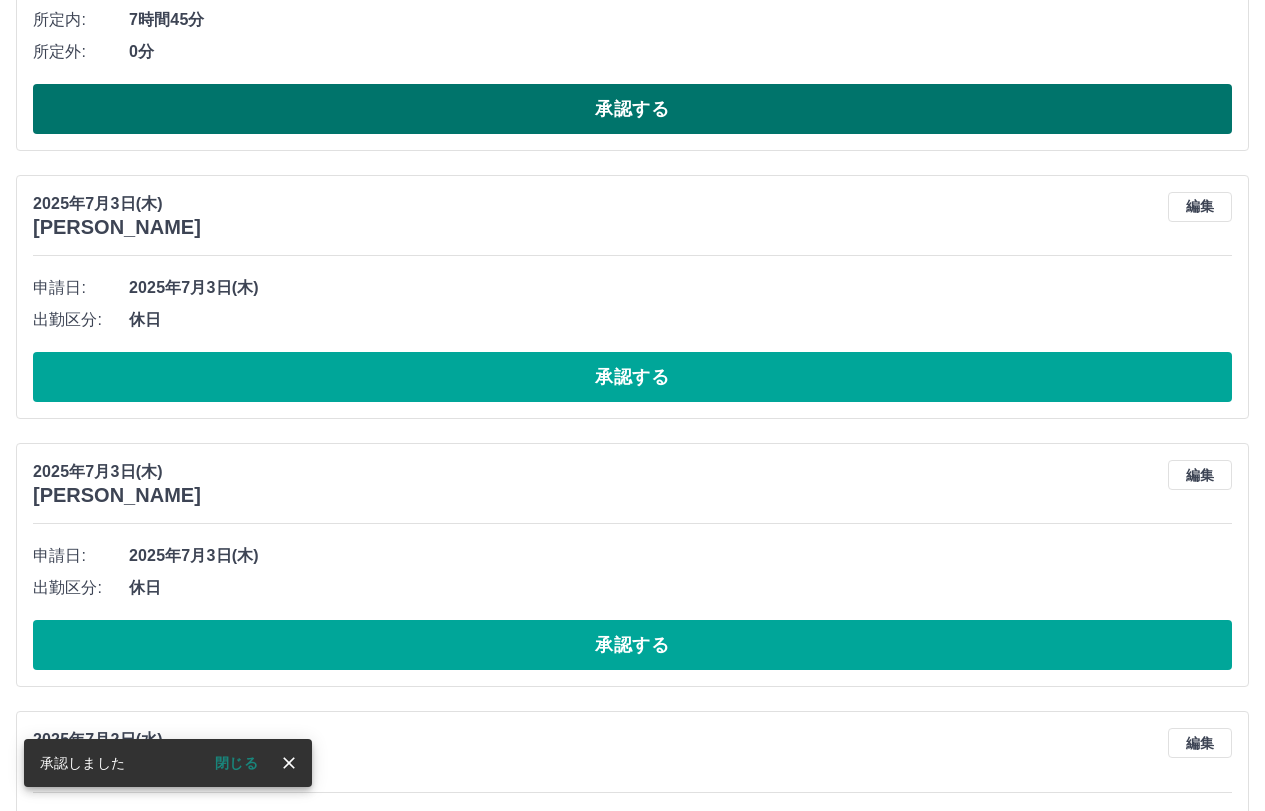 click on "承認する" at bounding box center [632, 109] 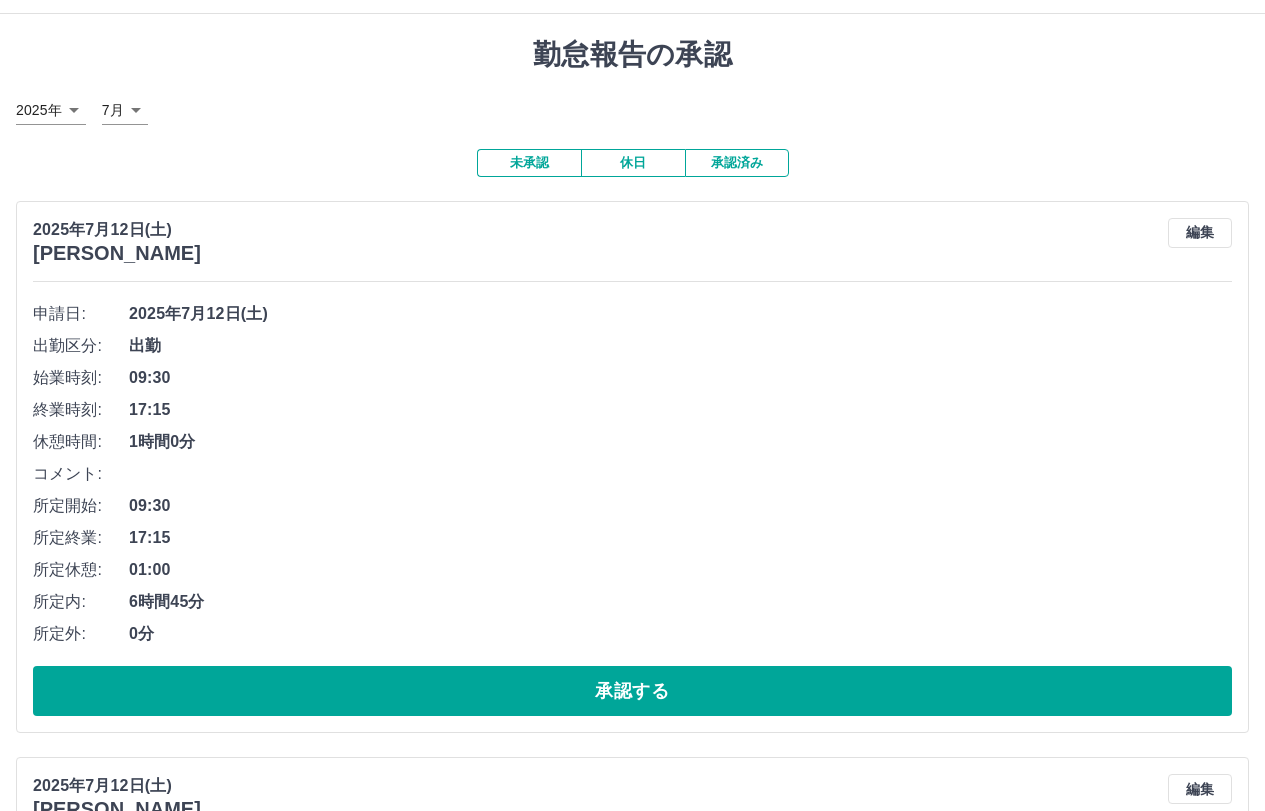 scroll, scrollTop: 0, scrollLeft: 0, axis: both 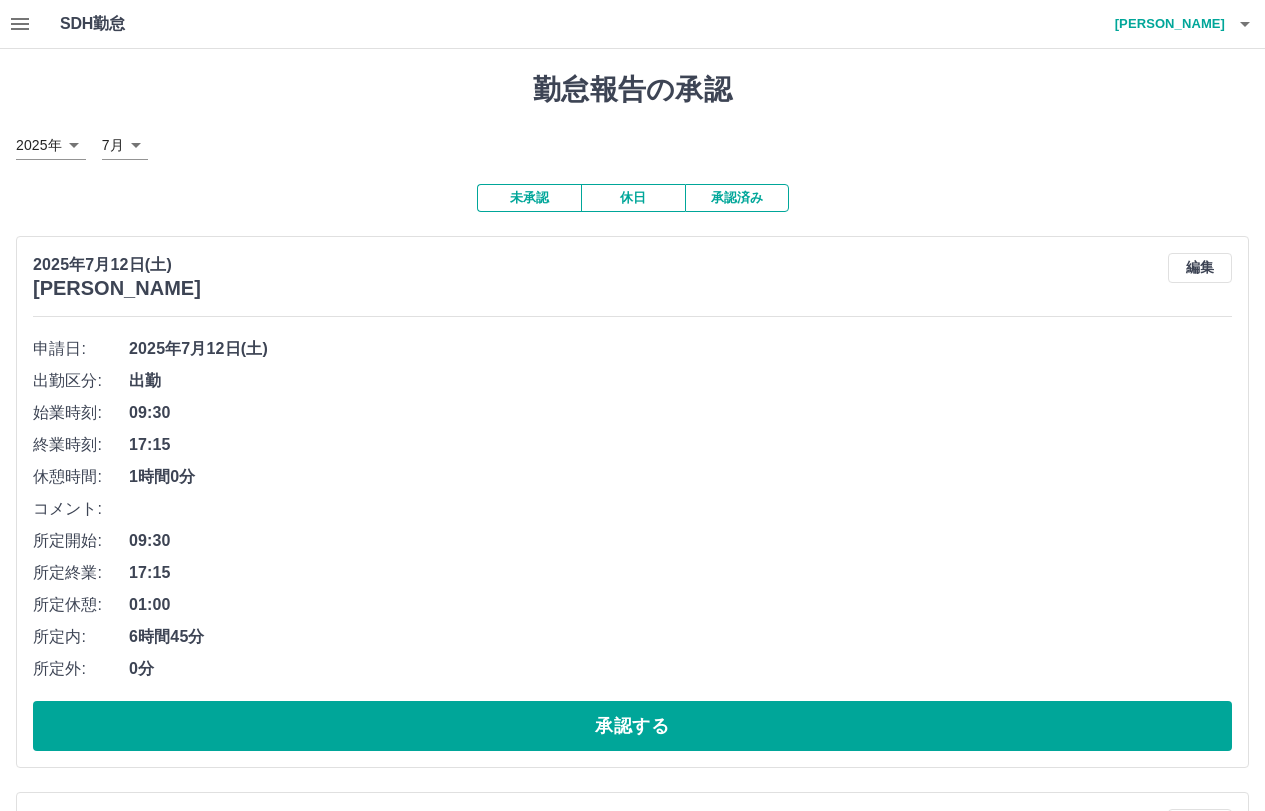 click on "勤怠報告の承認 2025年 **** 7月 * 未承認 休日 承認済み 2025年7月12日(土) 石井　千春 編集 申請日: 2025年7月12日(土) 出勤区分: 出勤 始業時刻: 09:30 終業時刻: 17:15 休憩時間: 1時間0分 コメント: 所定開始: 09:30 所定終業: 17:15 所定休憩: 01:00 所定内: 6時間45分 所定外: 0分 承認する 2025年7月12日(土) 高山　桃子 編集 申請日: 2025年7月12日(土) 出勤区分: 出勤 始業時刻: 09:30 終業時刻: 17:15 休憩時間: 1時間0分 コメント: 所定開始: 09:30 所定終業: 17:15 所定休憩: 01:00 所定内: 6時間45分 所定外: 0分 承認する 2025年7月3日(木) 石井　千春 編集 申請日: 2025年7月3日(木) 出勤区分: 休日 承認する 2025年7月3日(木) 竹渕　文乃 編集 申請日: 2025年7月3日(木) 出勤区分: 休日 承認する 2025年7月2日(水) 高山　桃子 編集 申請日: 2025年7月2日(水) 出勤区分: 休日 承認する 2025年7月2日(水) 竹渕　文乃" at bounding box center [632, 1638] 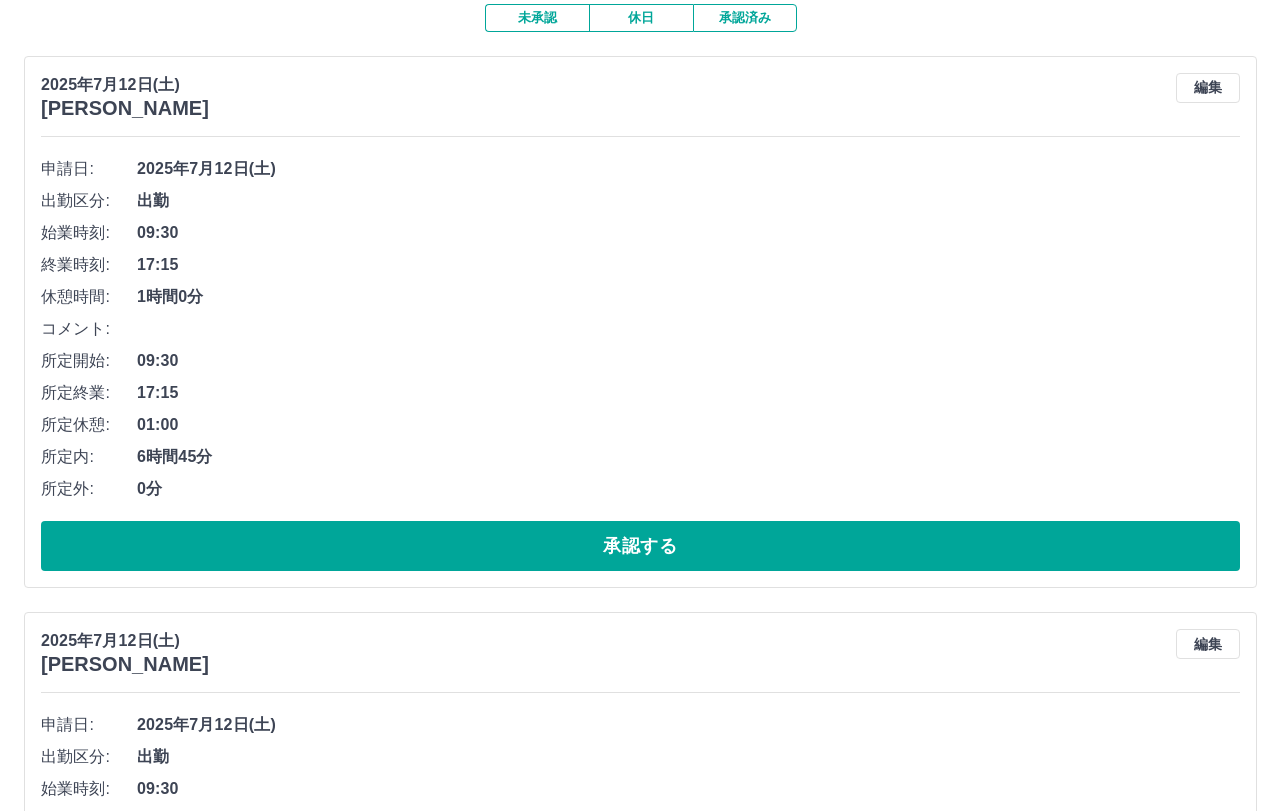 scroll, scrollTop: 0, scrollLeft: 0, axis: both 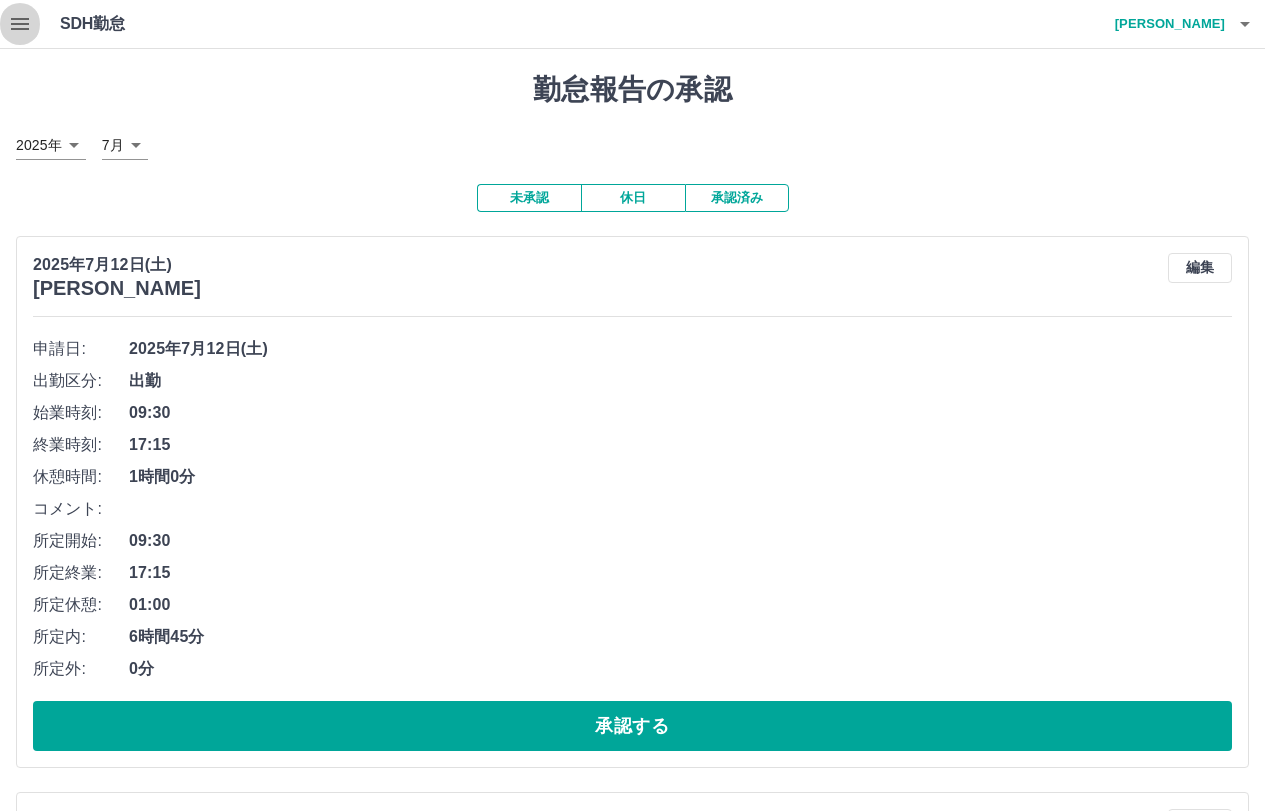 click 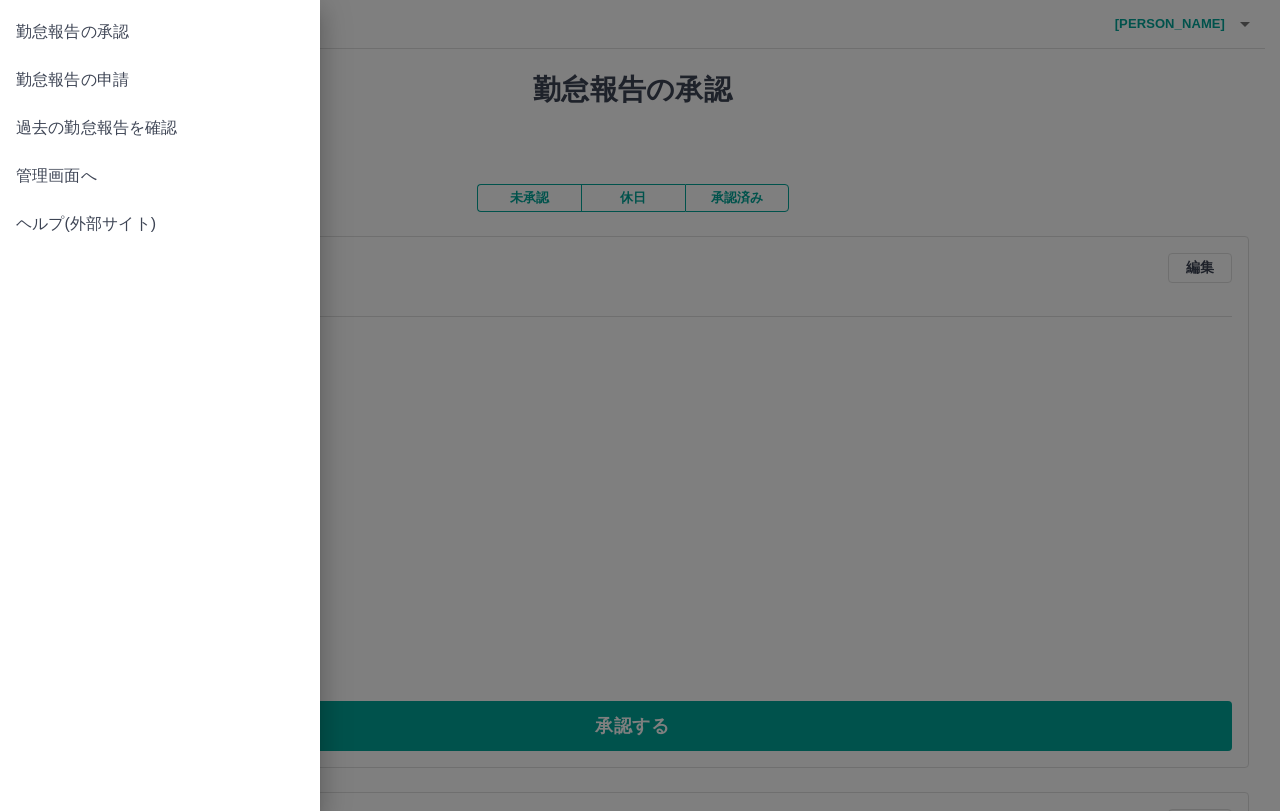 click at bounding box center [640, 405] 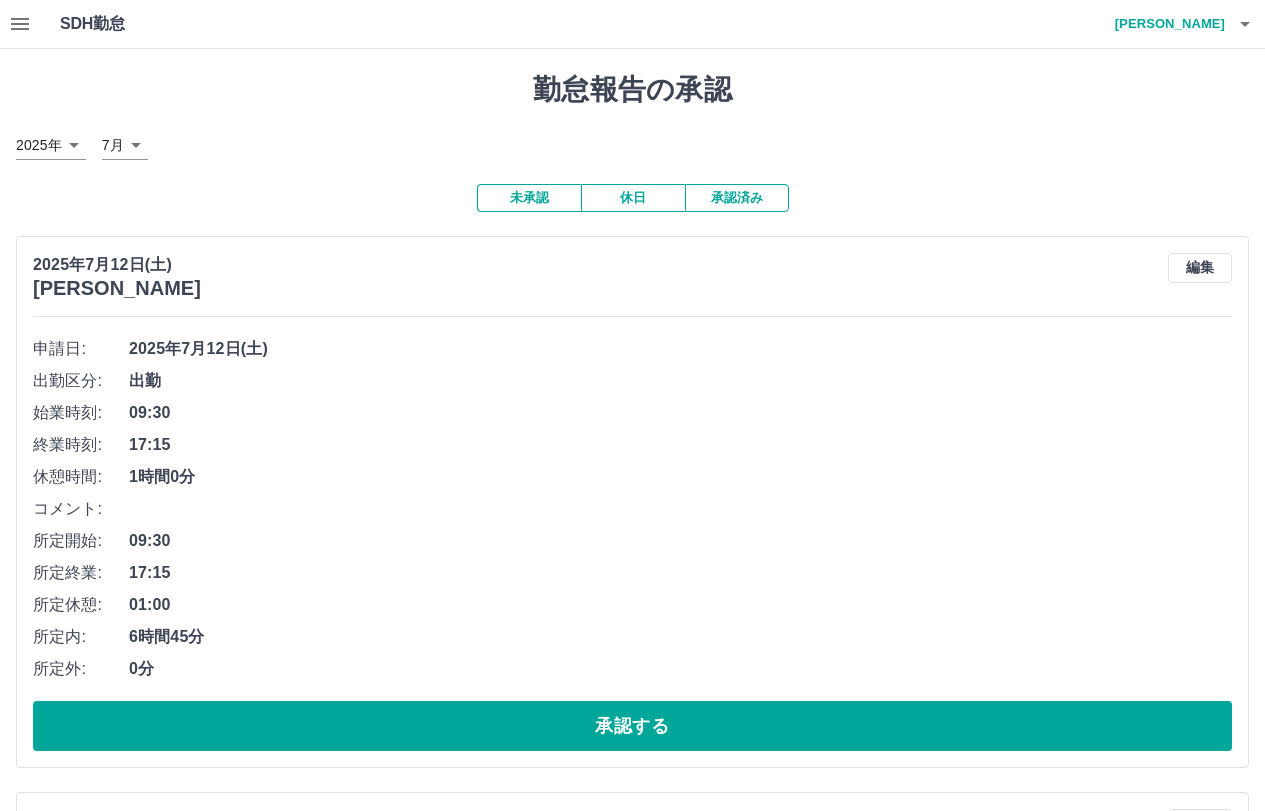 click on "高山　桃子" at bounding box center (1165, 24) 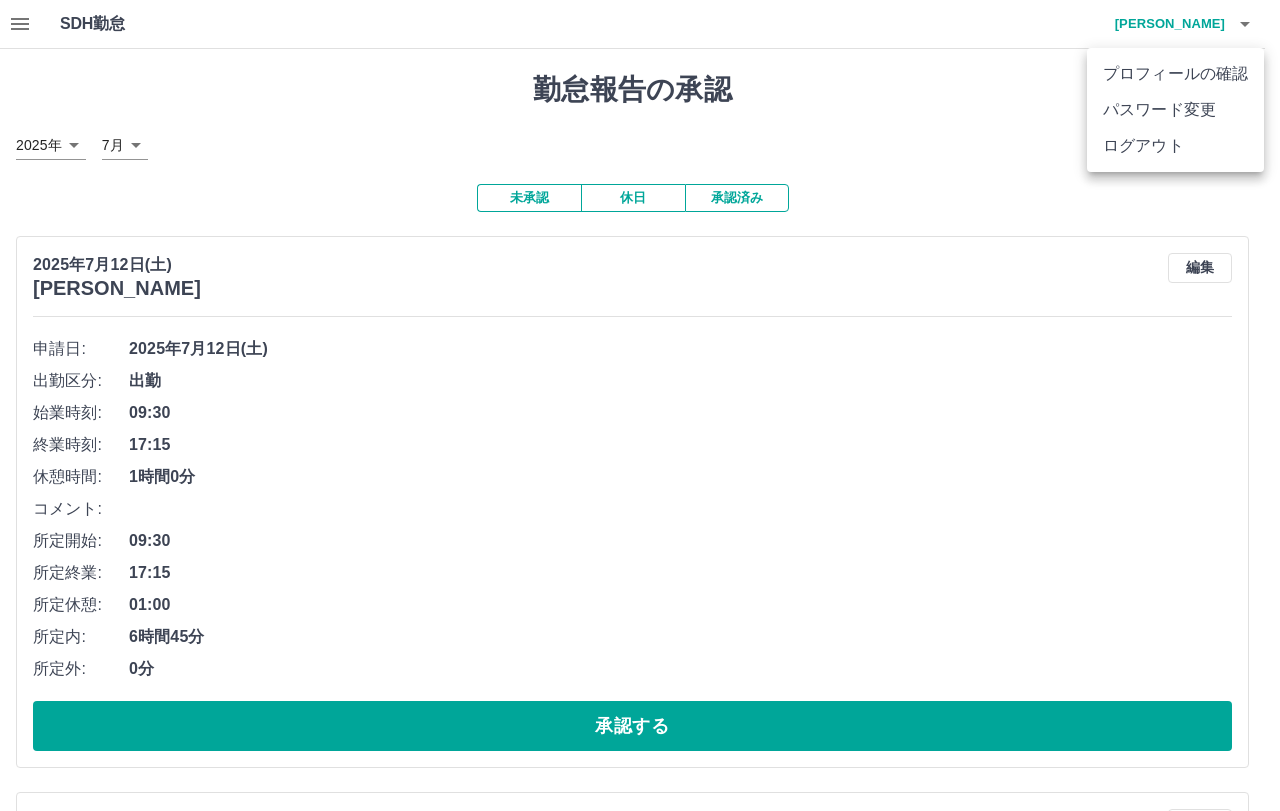 click on "ログアウト" at bounding box center (1175, 146) 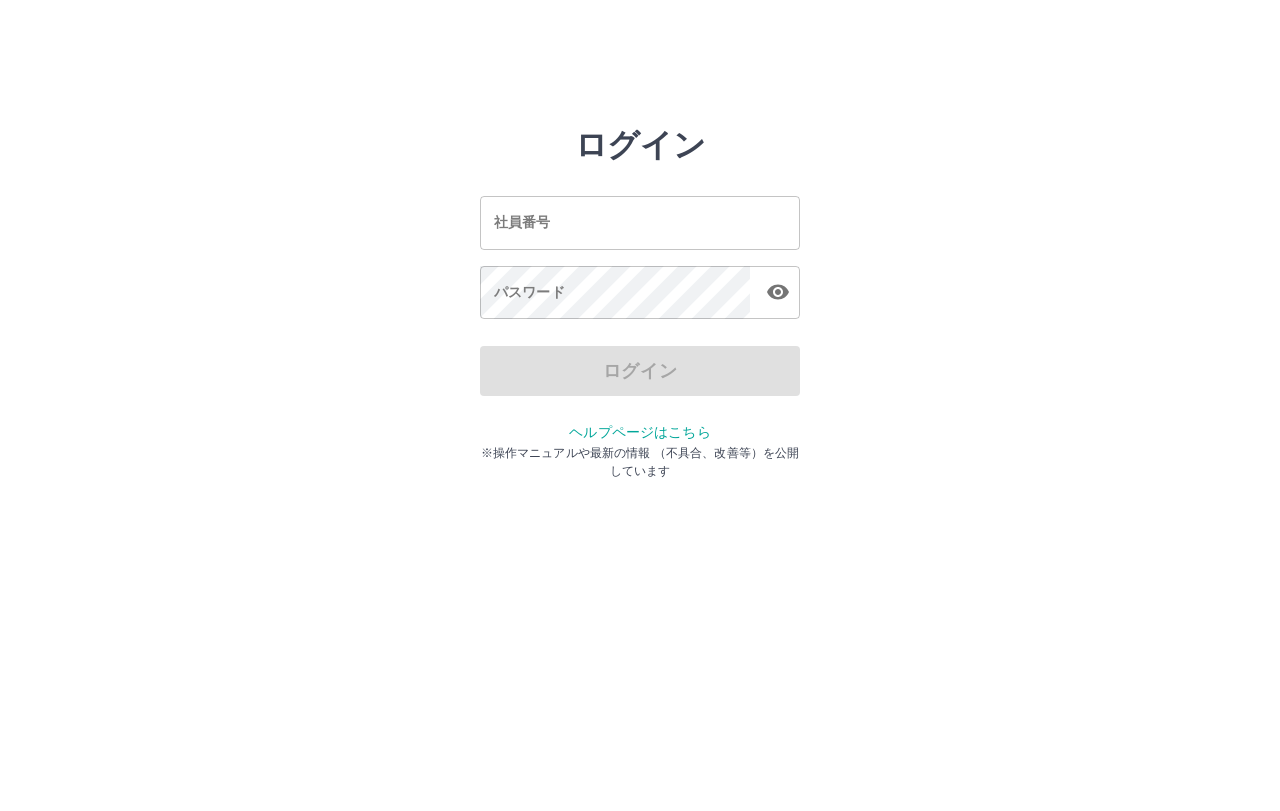 scroll, scrollTop: 0, scrollLeft: 0, axis: both 